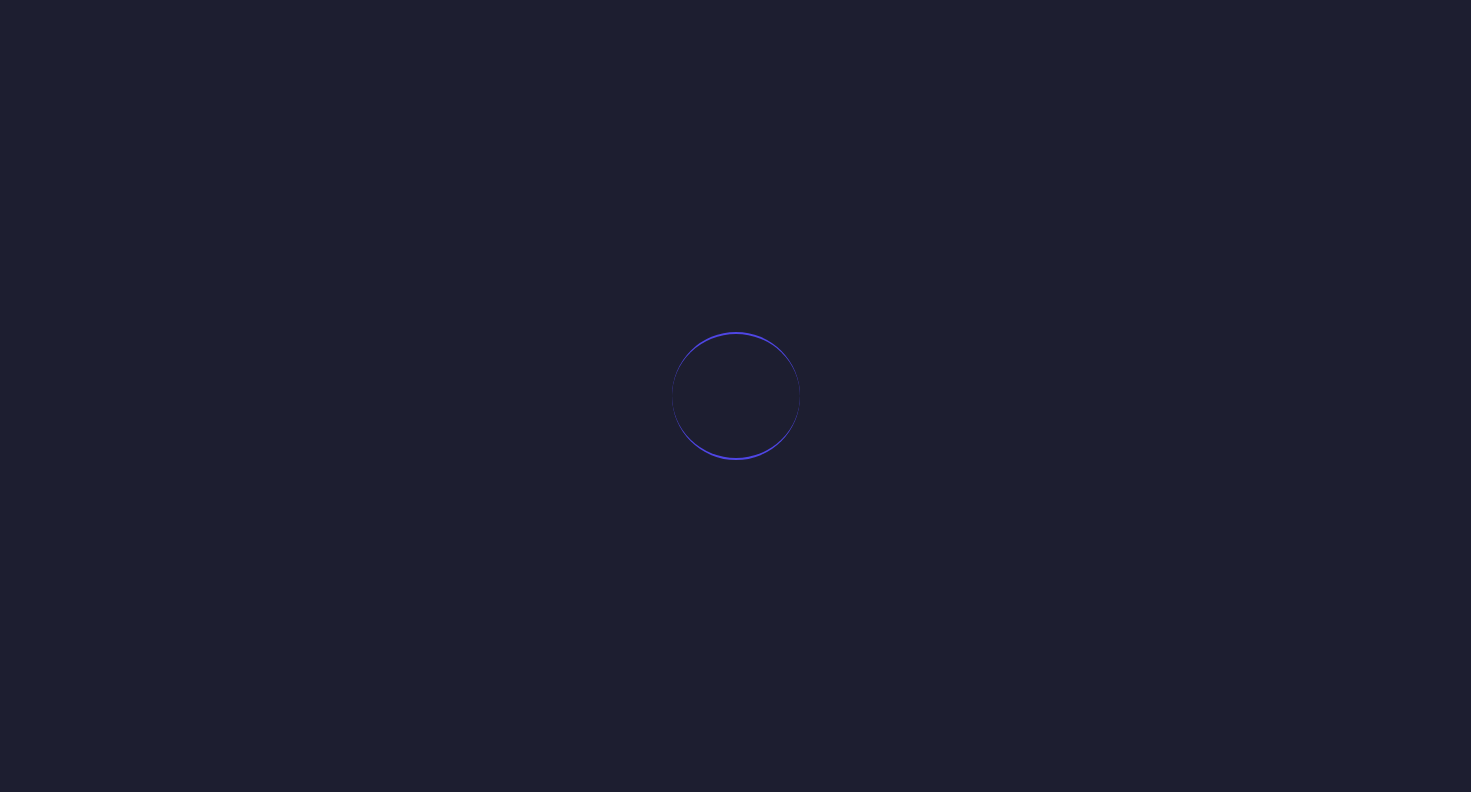 scroll, scrollTop: 0, scrollLeft: 0, axis: both 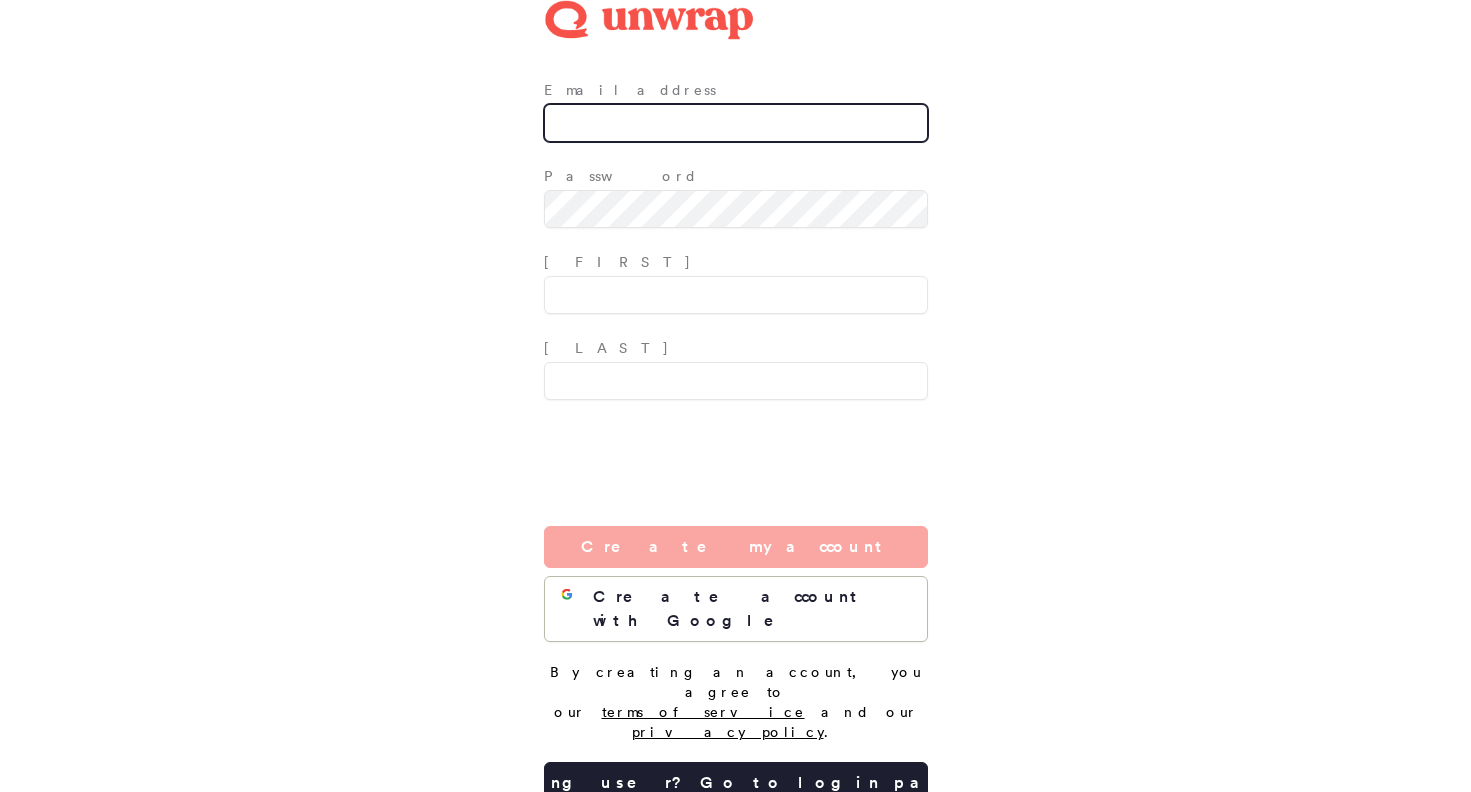 click on "Email address" at bounding box center [736, 123] 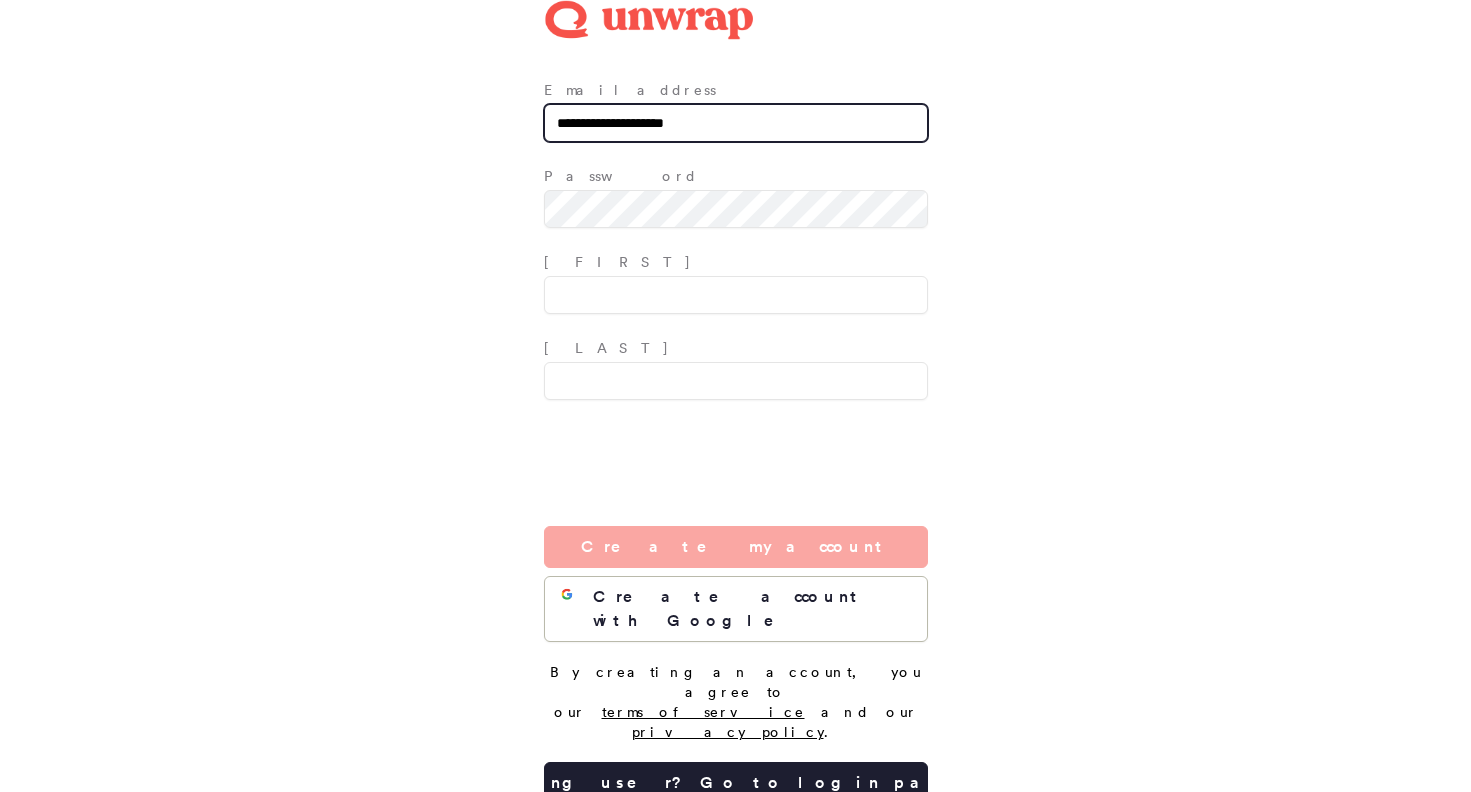type on "**********" 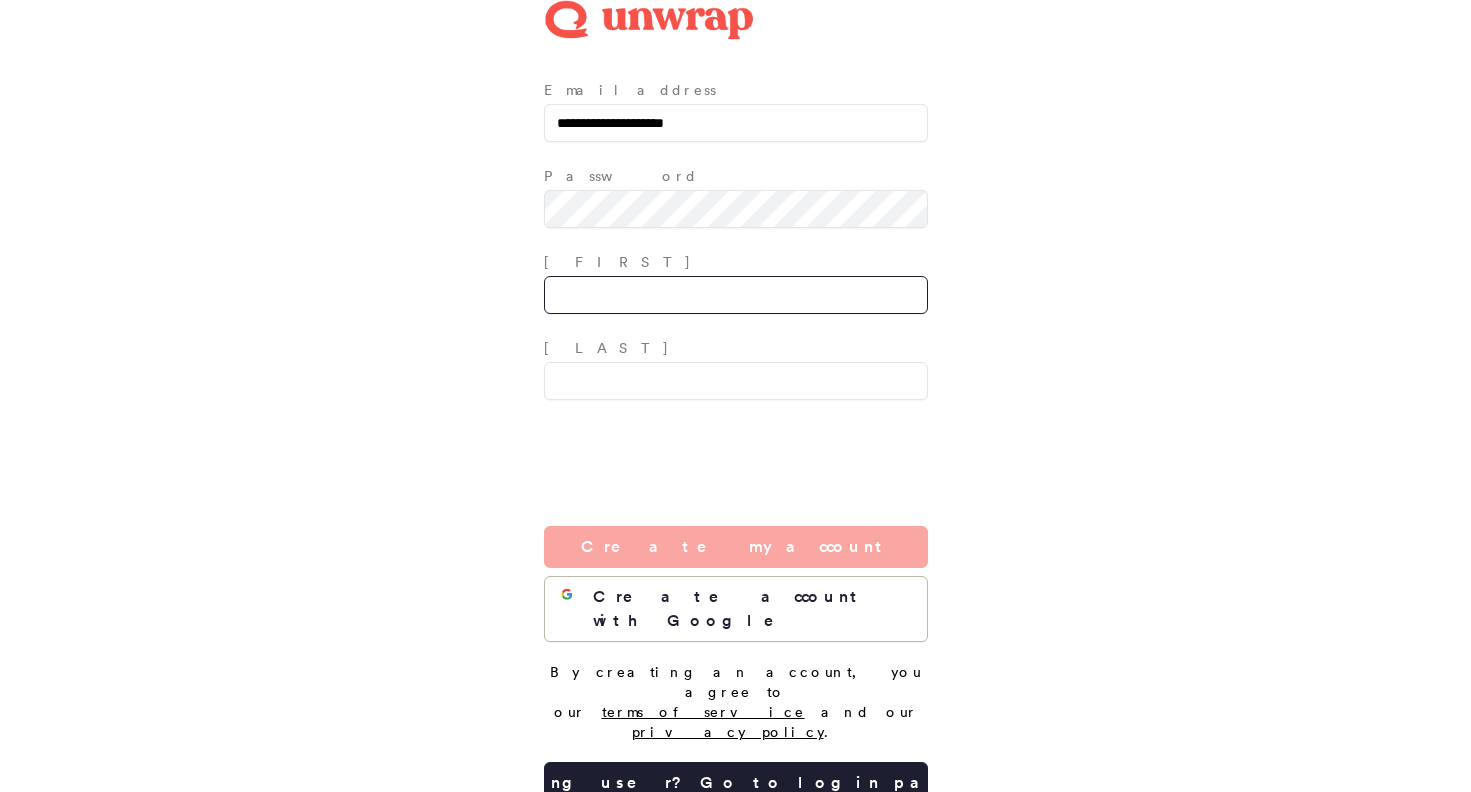 click at bounding box center (736, 295) 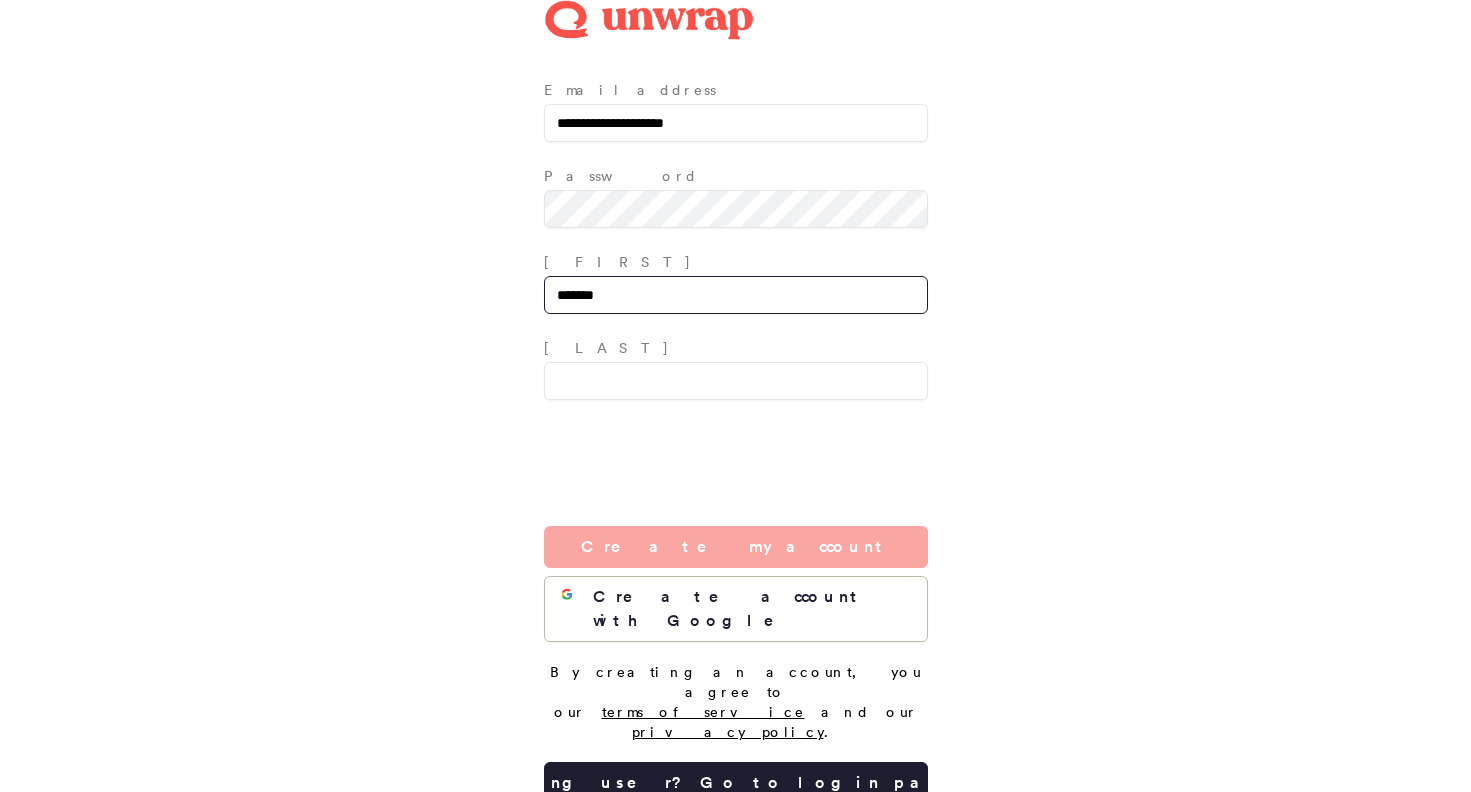 type on "*******" 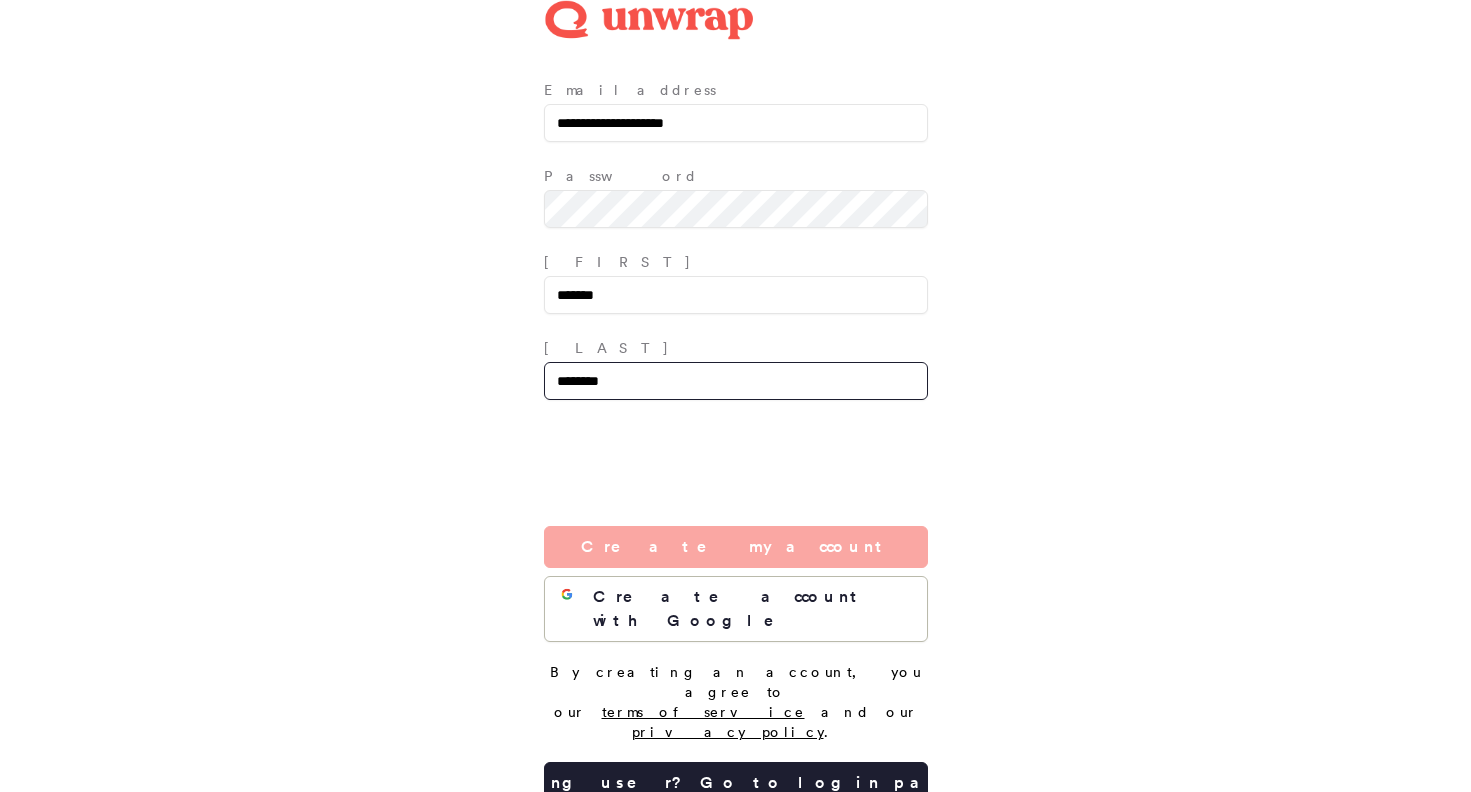 type on "********" 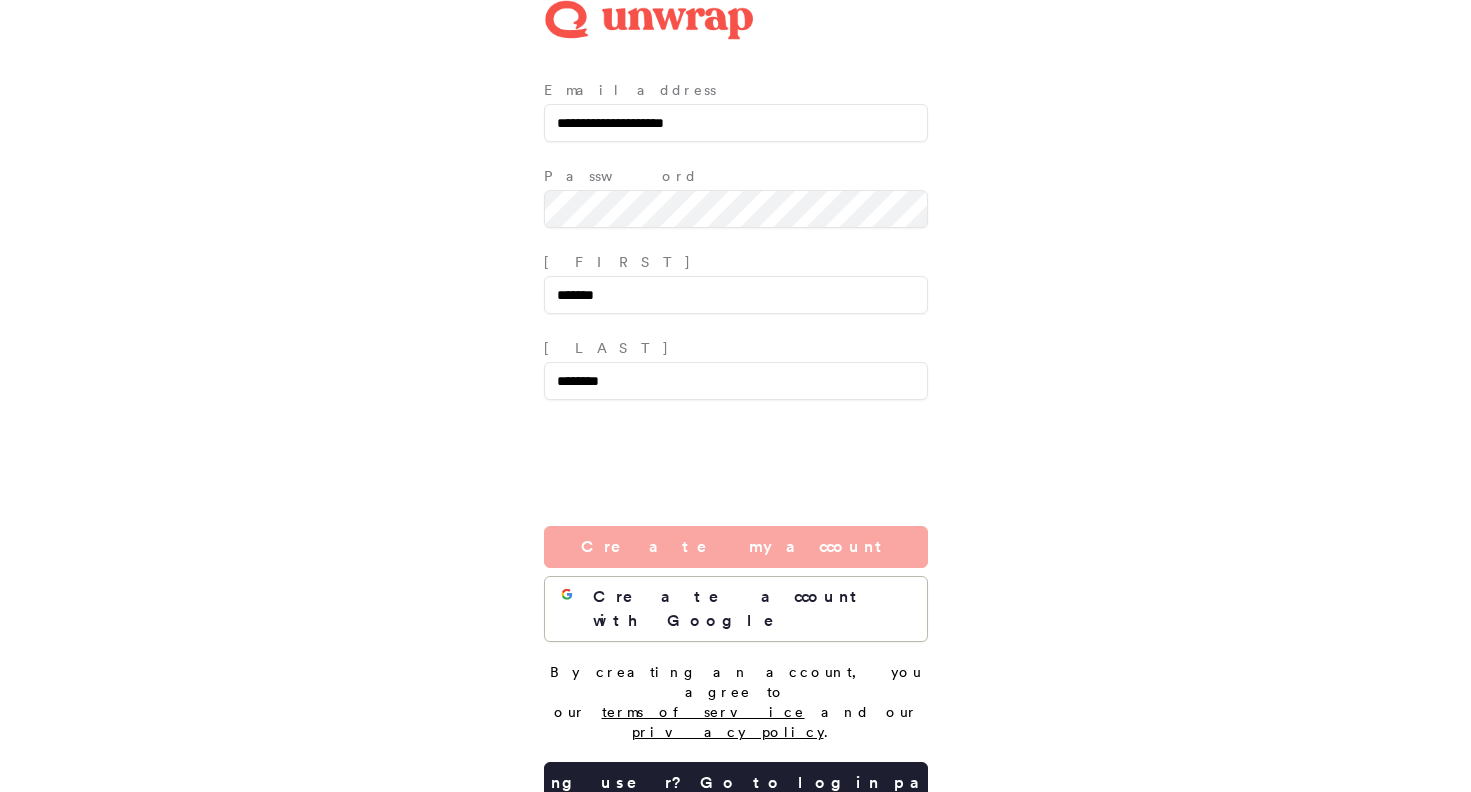 click on "**********" at bounding box center [735, 402] 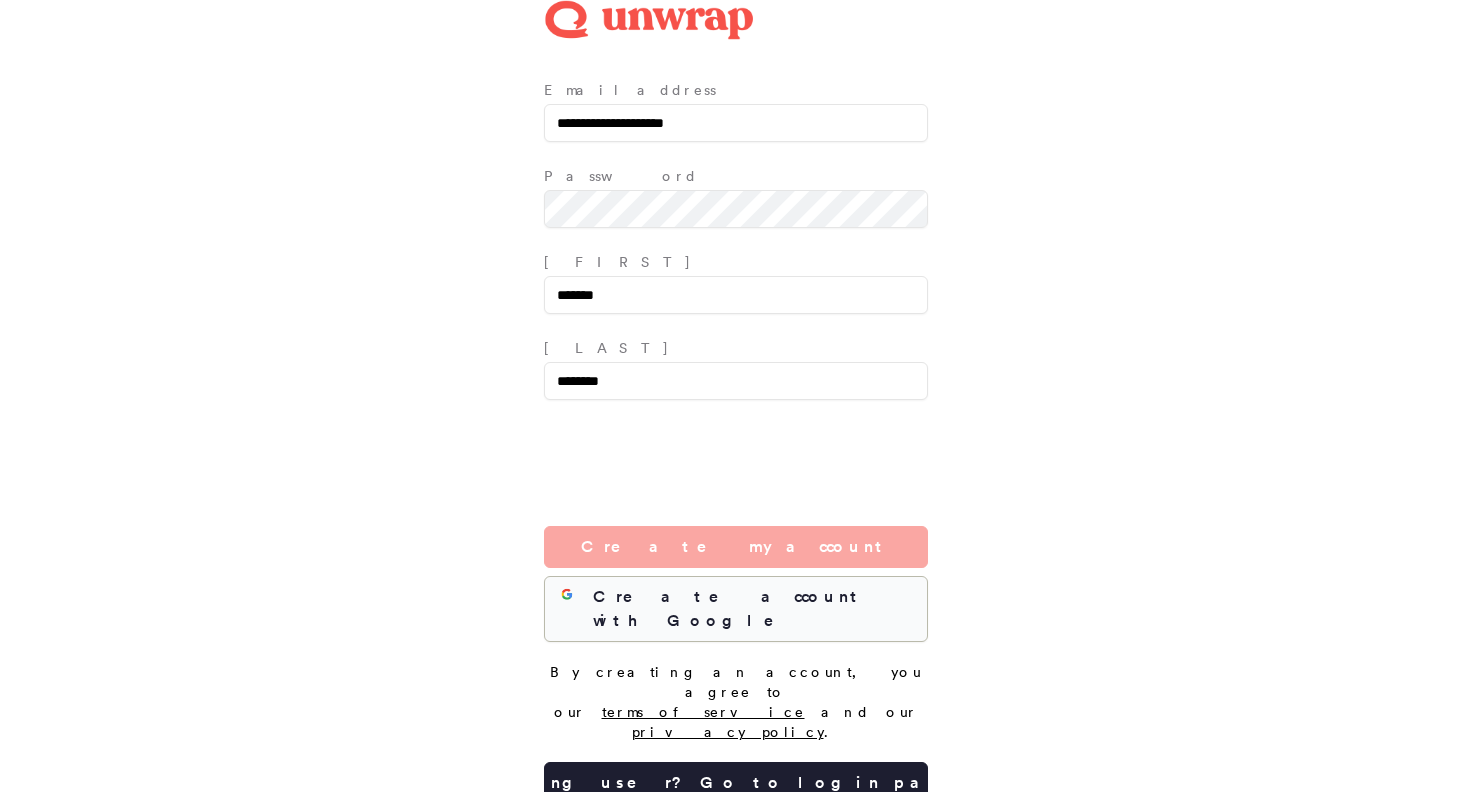 click on "Create account with Google" at bounding box center (736, 609) 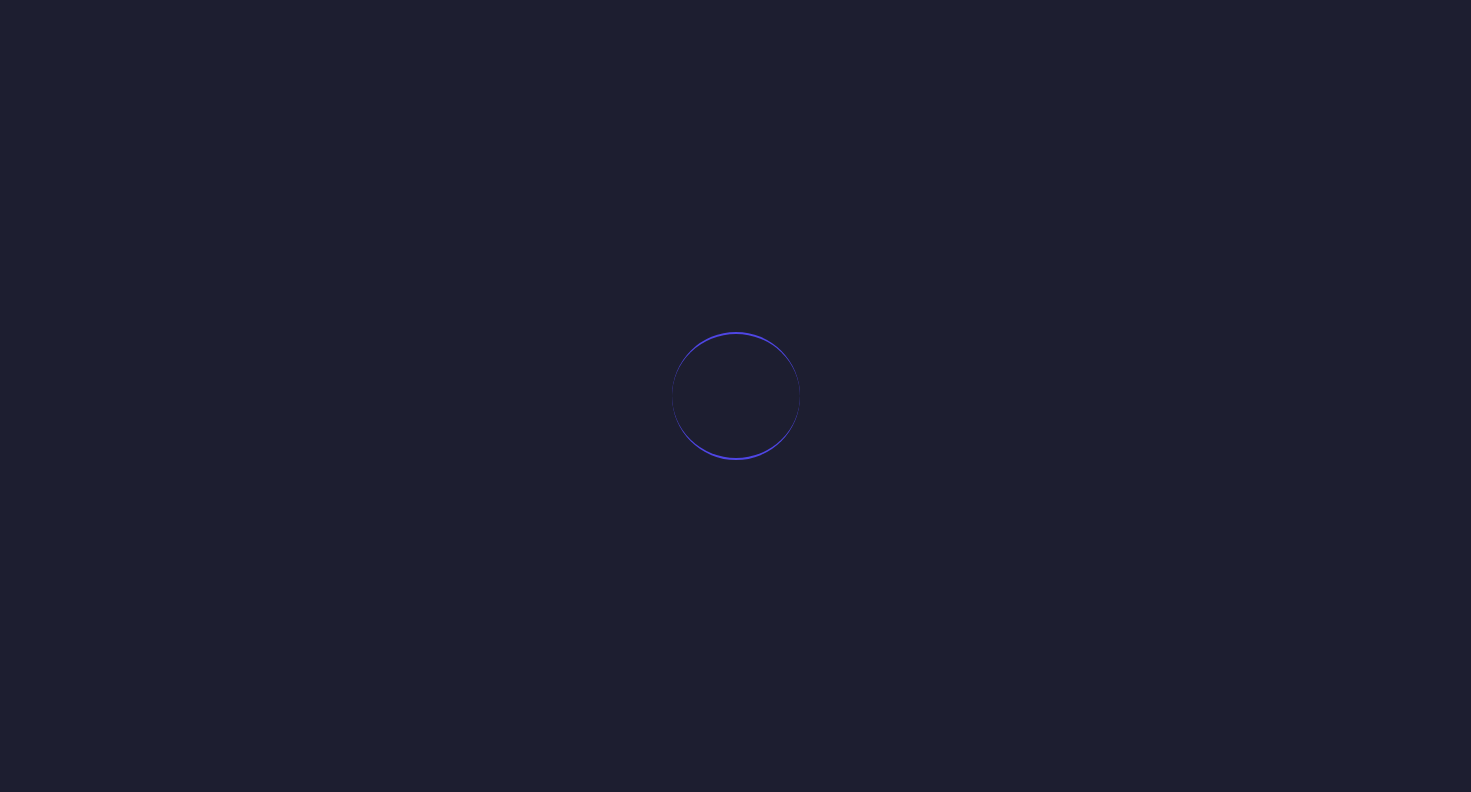 scroll, scrollTop: 0, scrollLeft: 0, axis: both 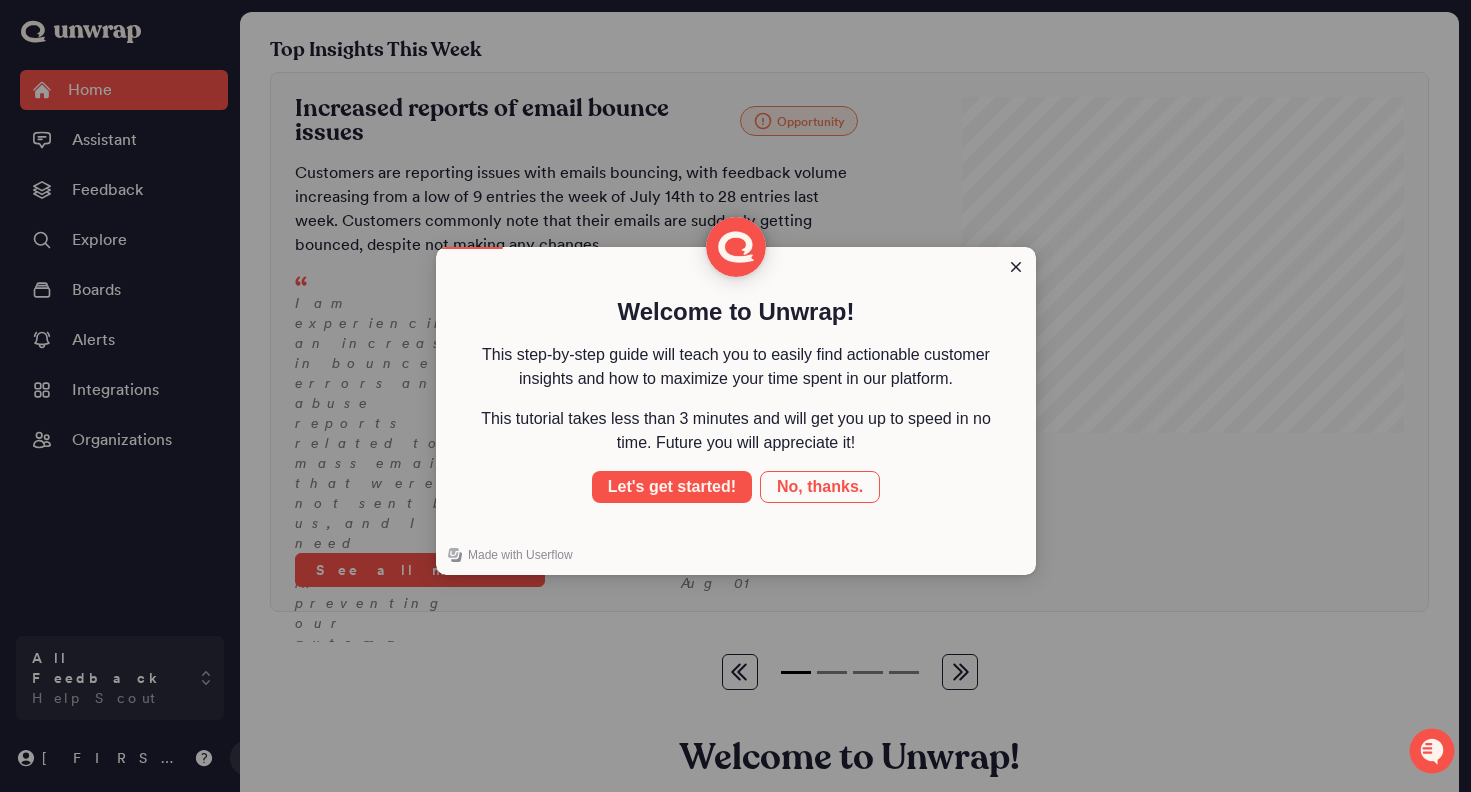 click at bounding box center (735, 396) 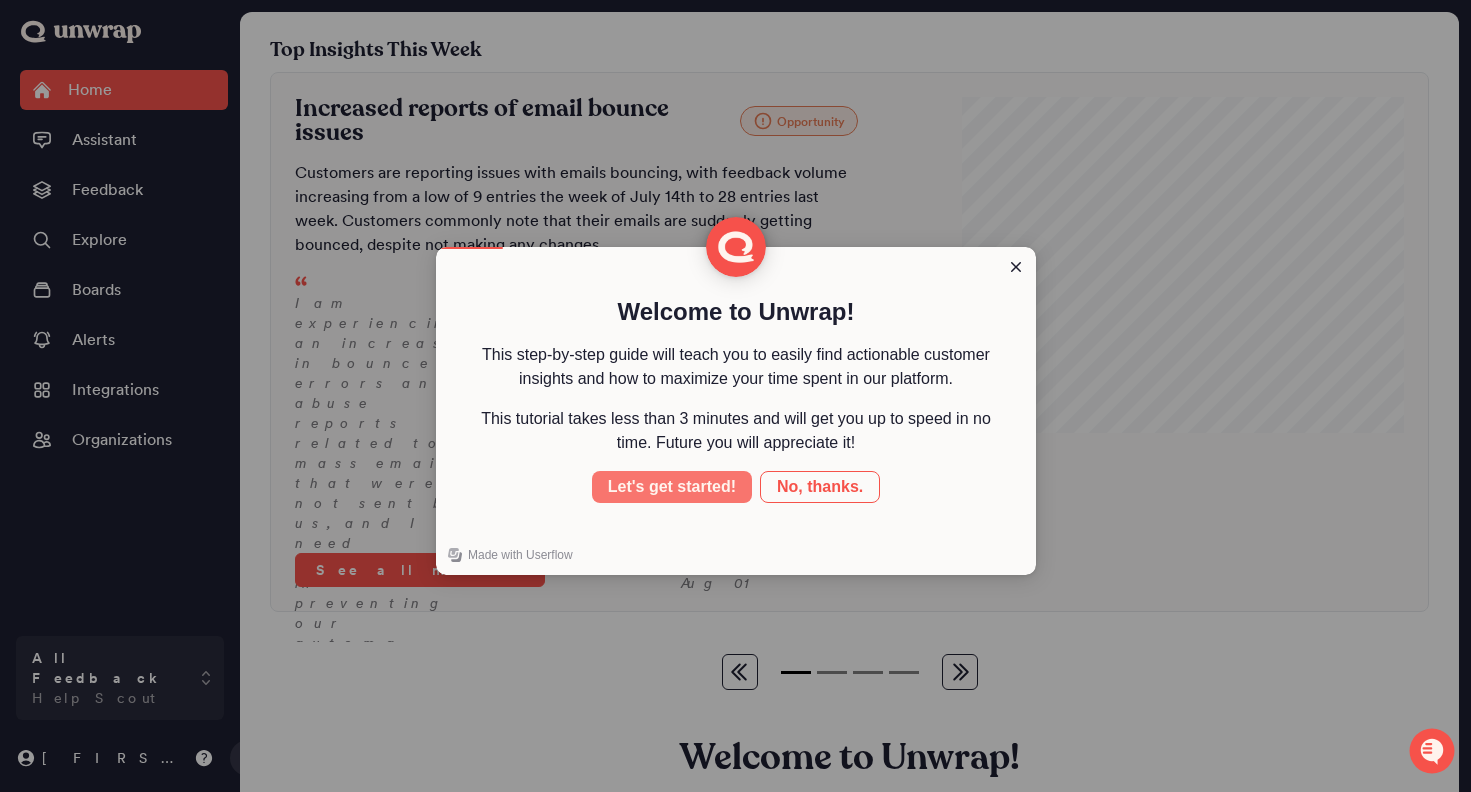 click on "Let's get started!" at bounding box center (672, 487) 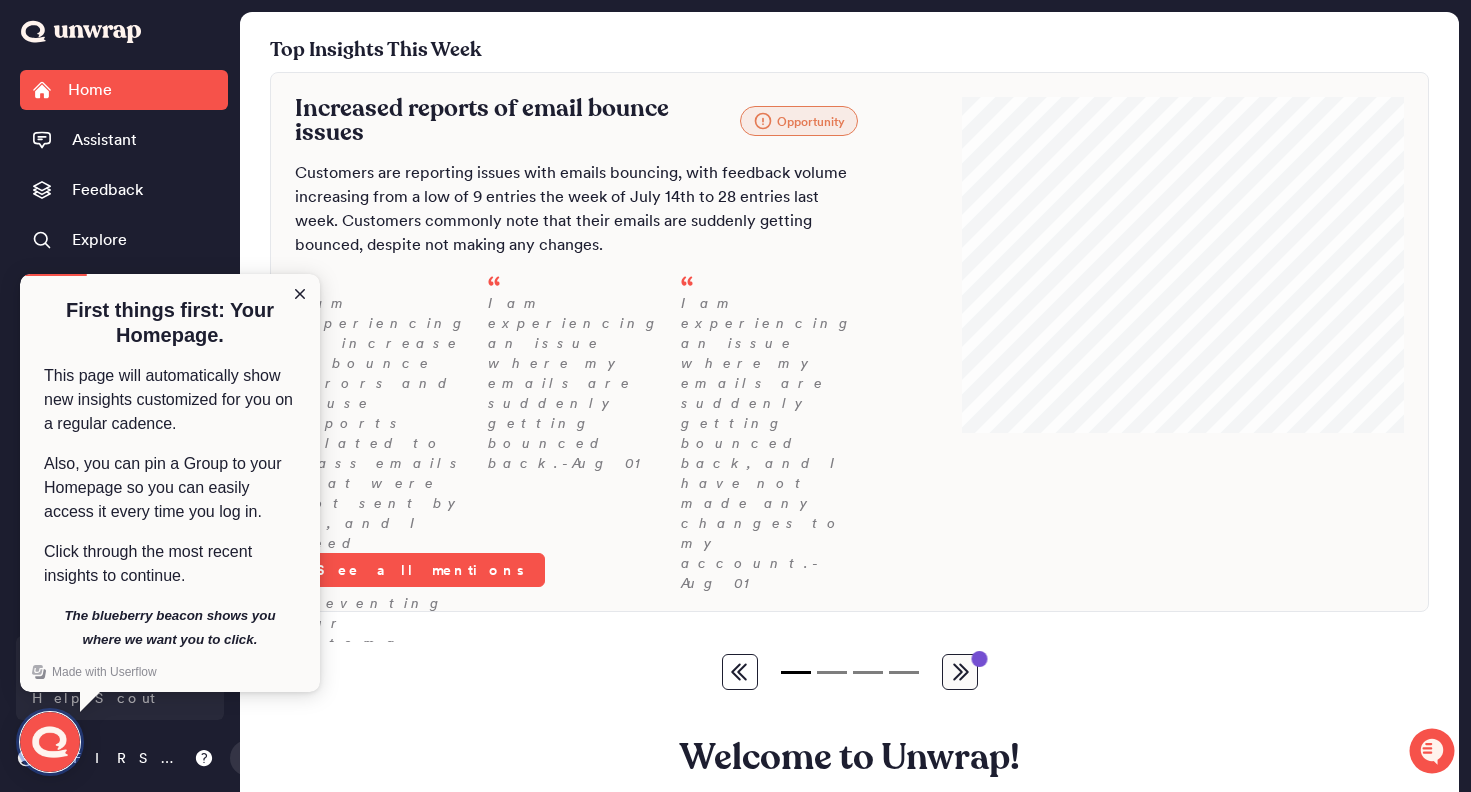 click at bounding box center (50, 742) 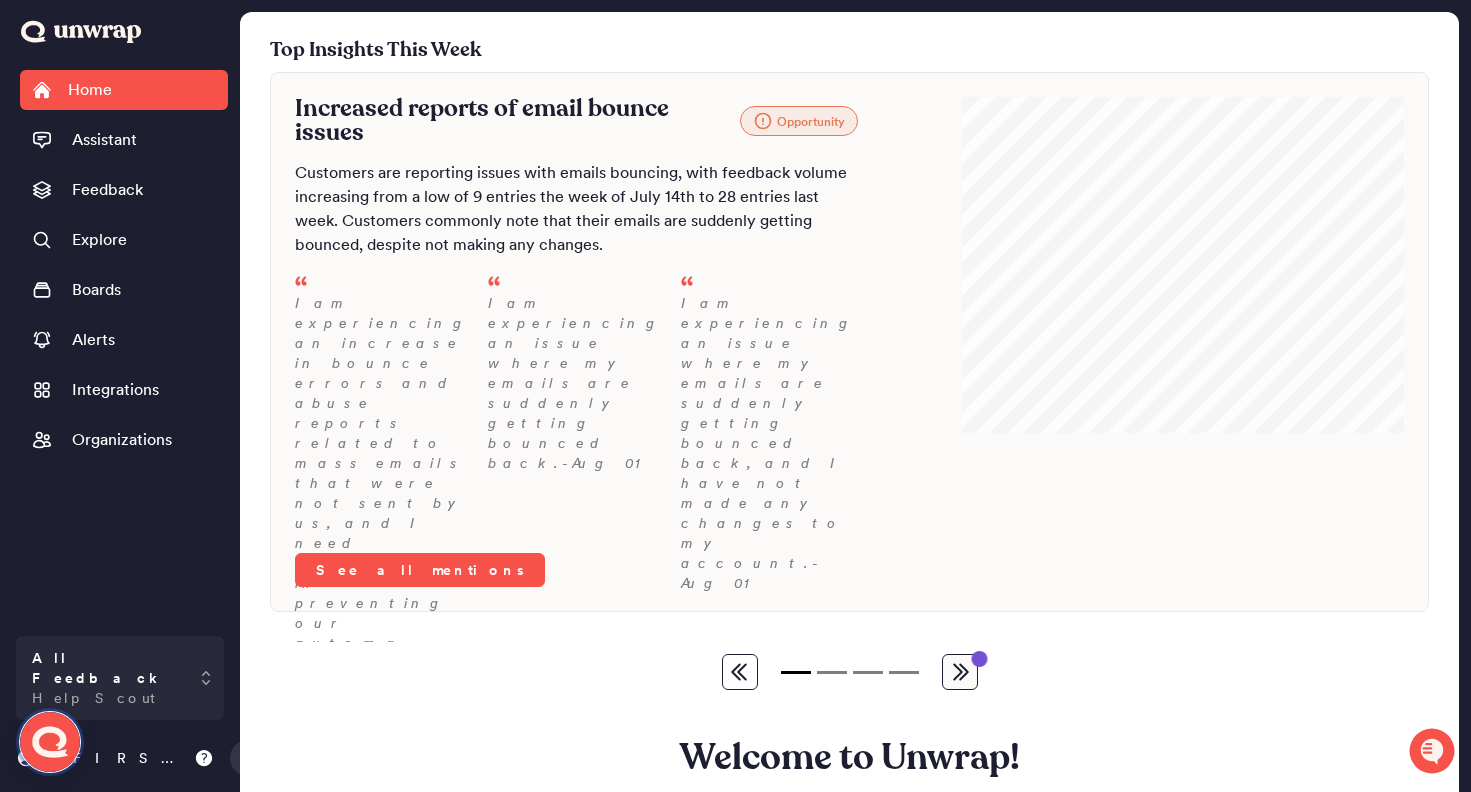 click at bounding box center [50, 742] 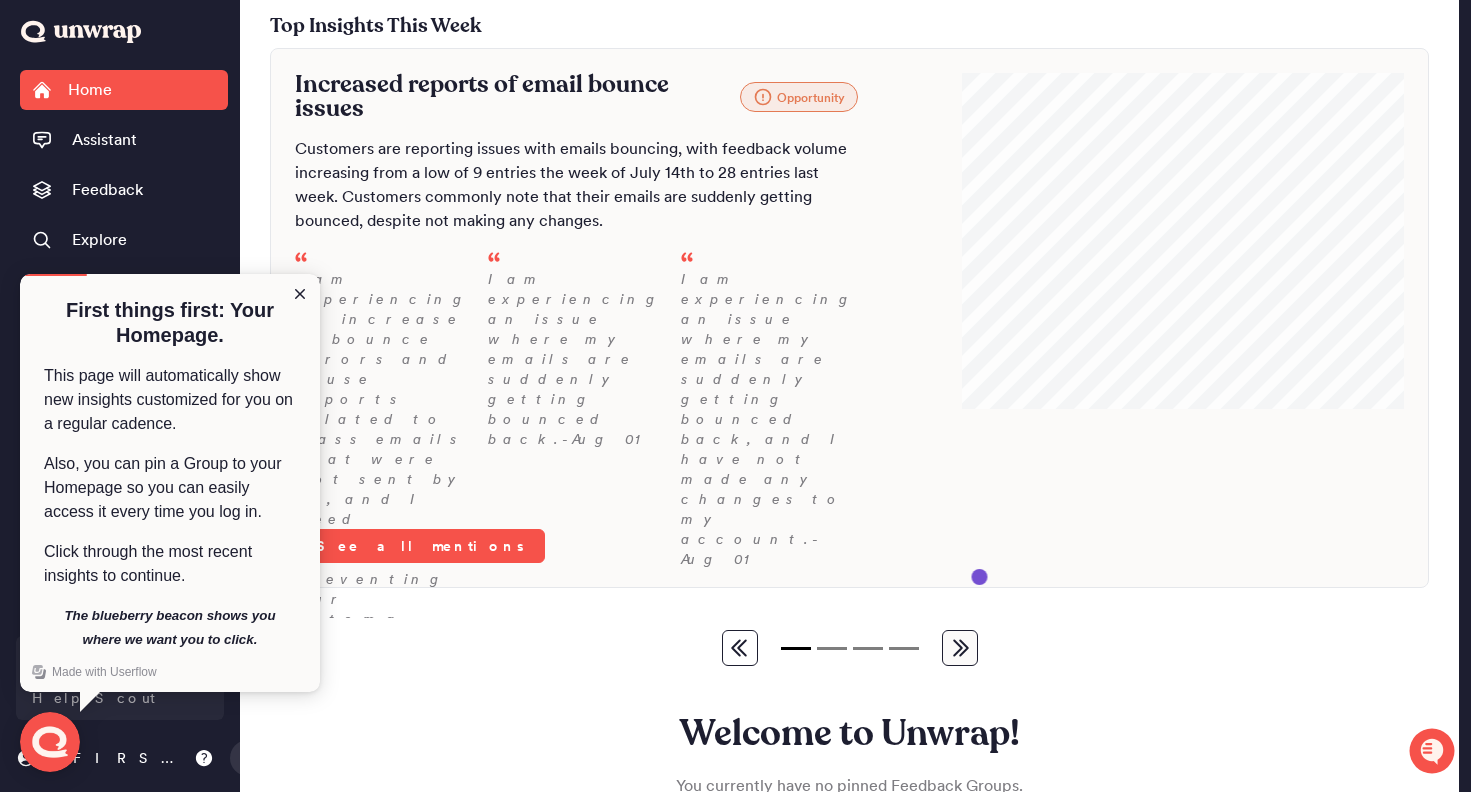 scroll, scrollTop: 0, scrollLeft: 0, axis: both 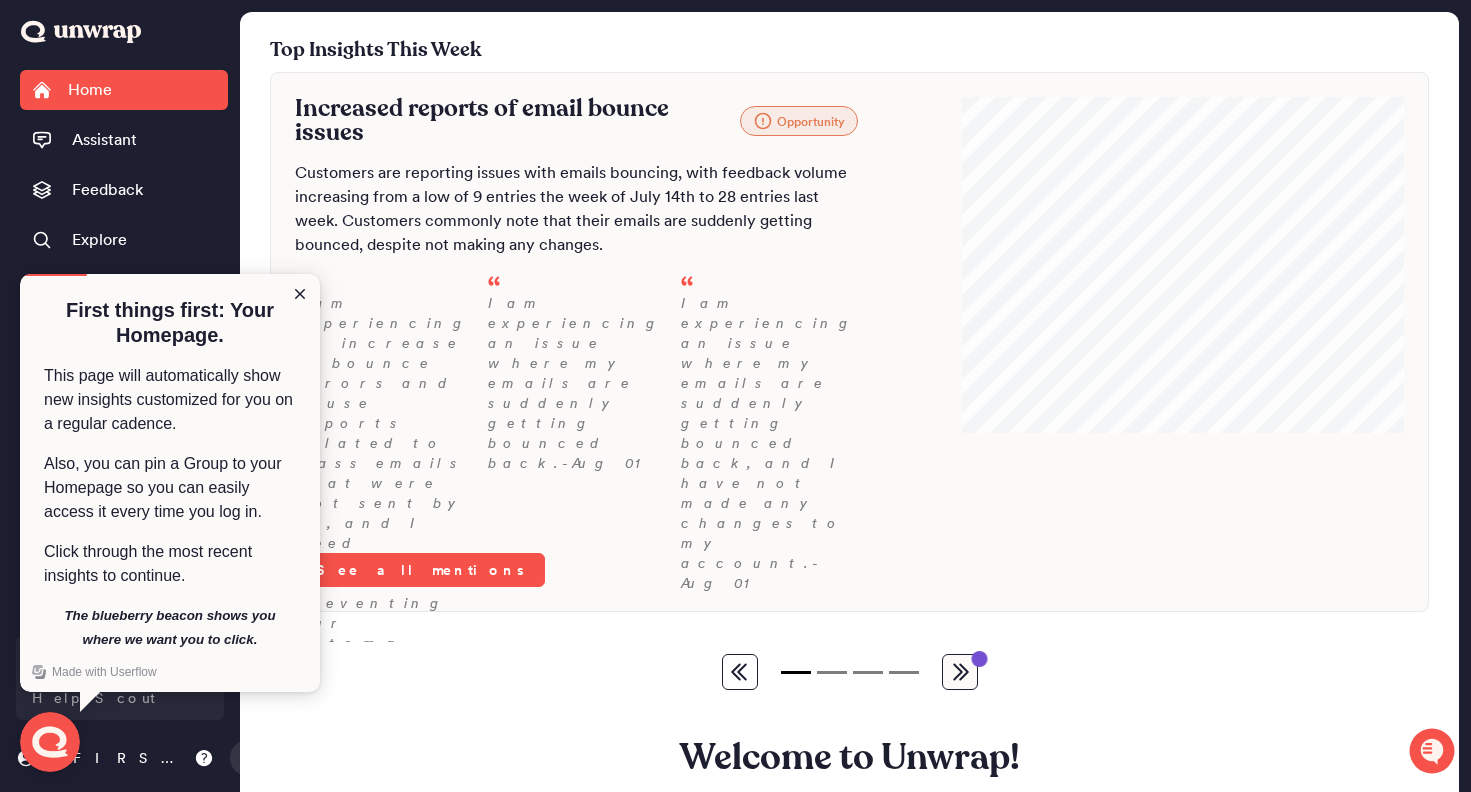 click at bounding box center (960, 672) 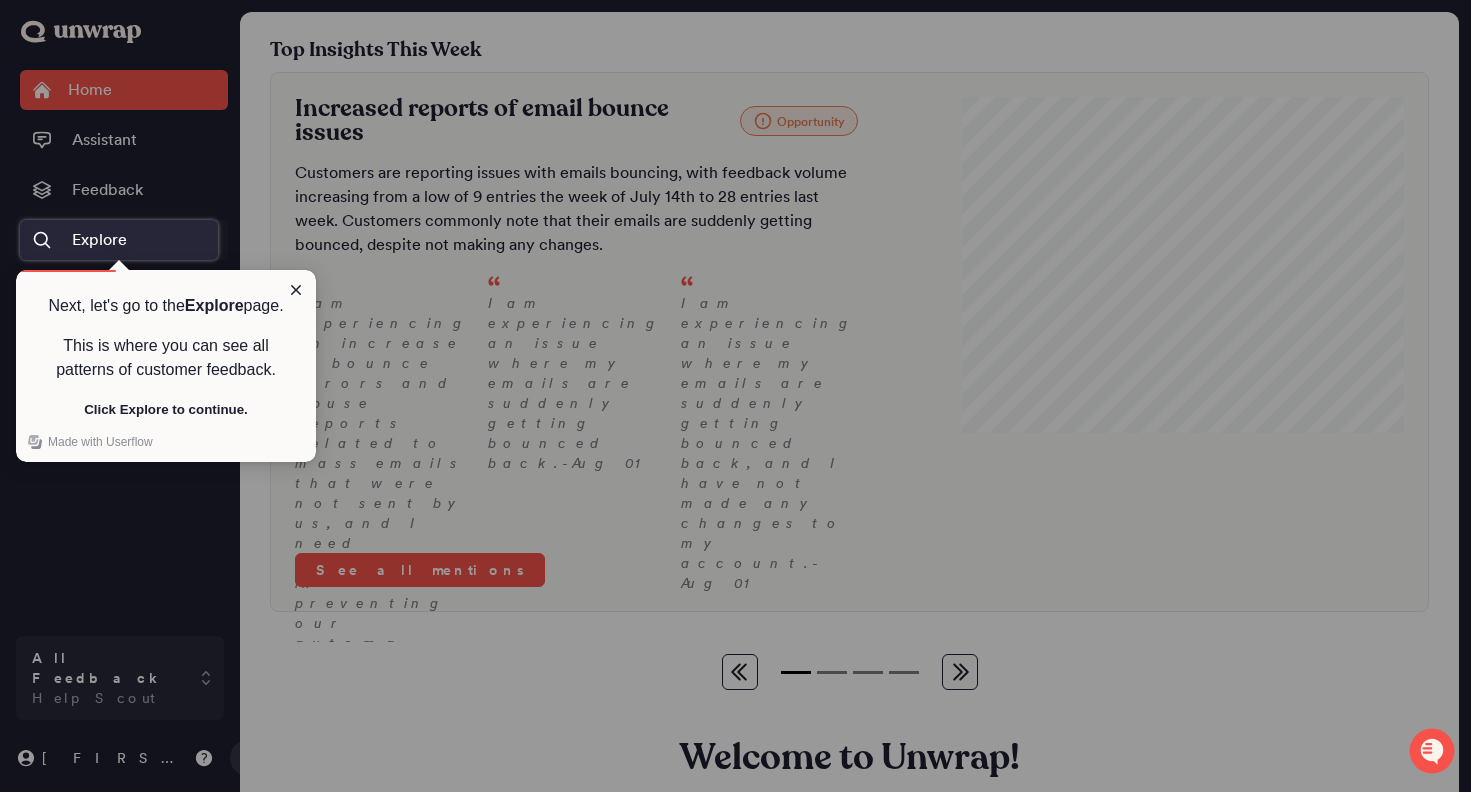 click on "Explore" at bounding box center [99, 240] 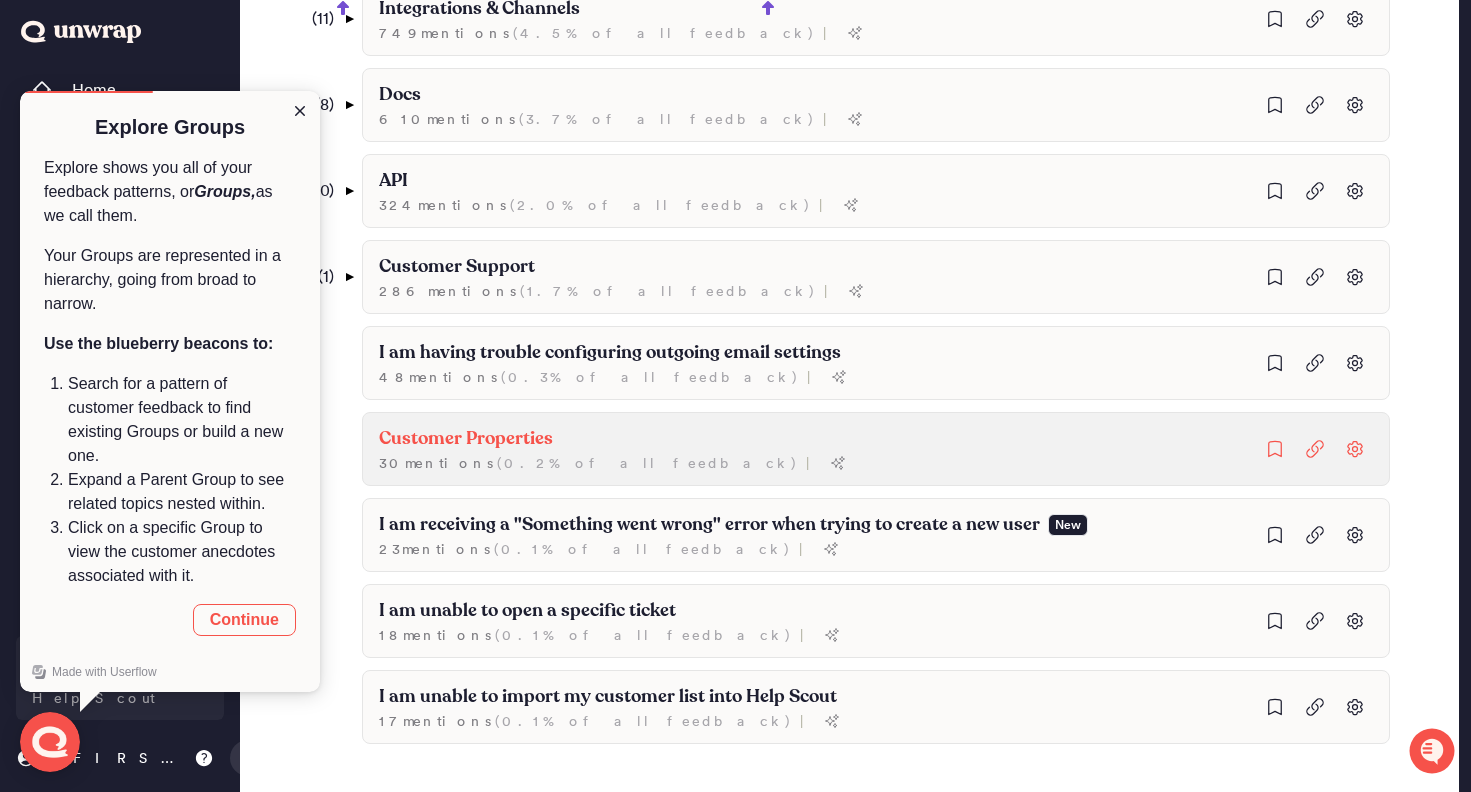 scroll, scrollTop: 900, scrollLeft: 0, axis: vertical 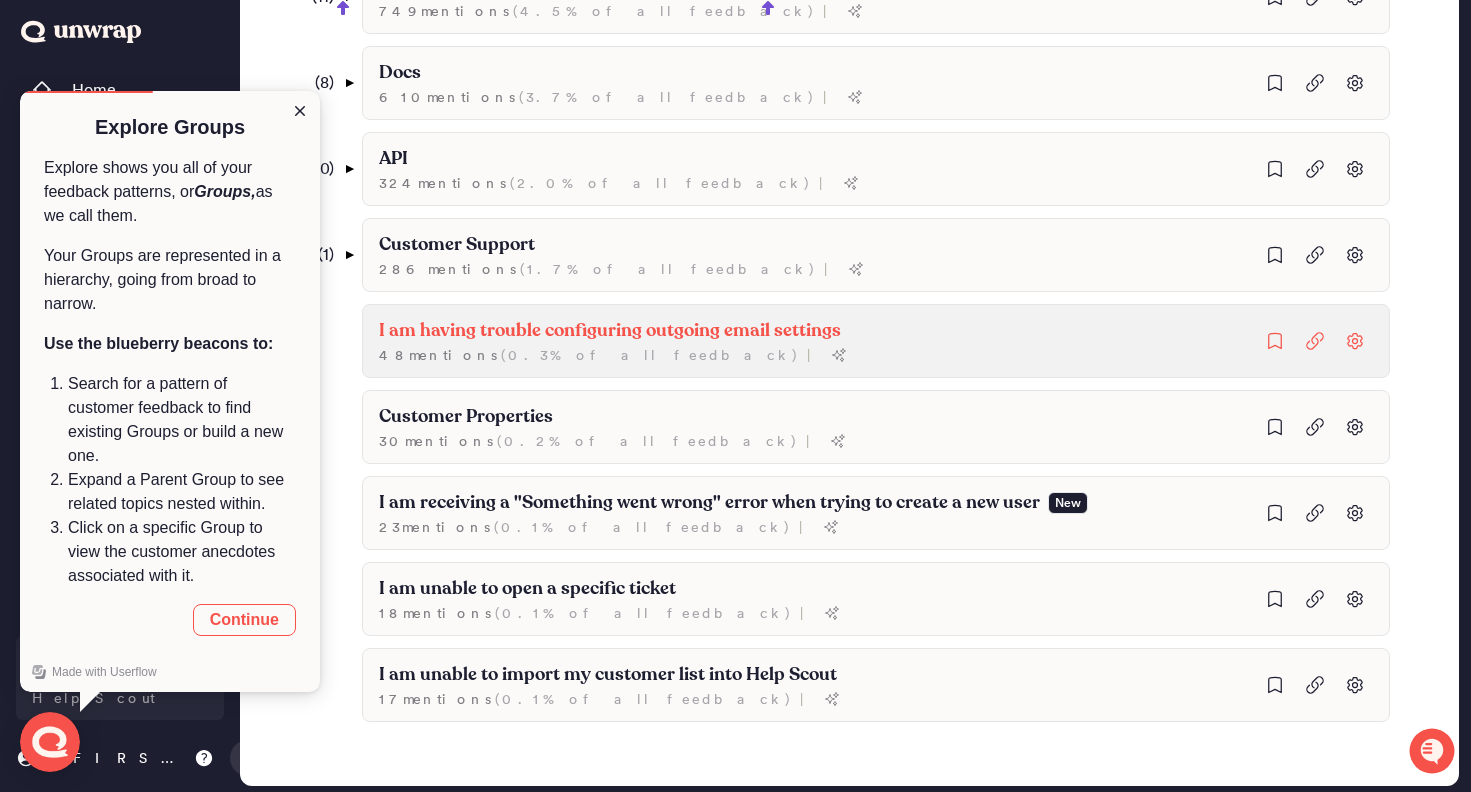 click on "48  mention s   ( 0.3% of all feedback ) |" at bounding box center (737, -505) 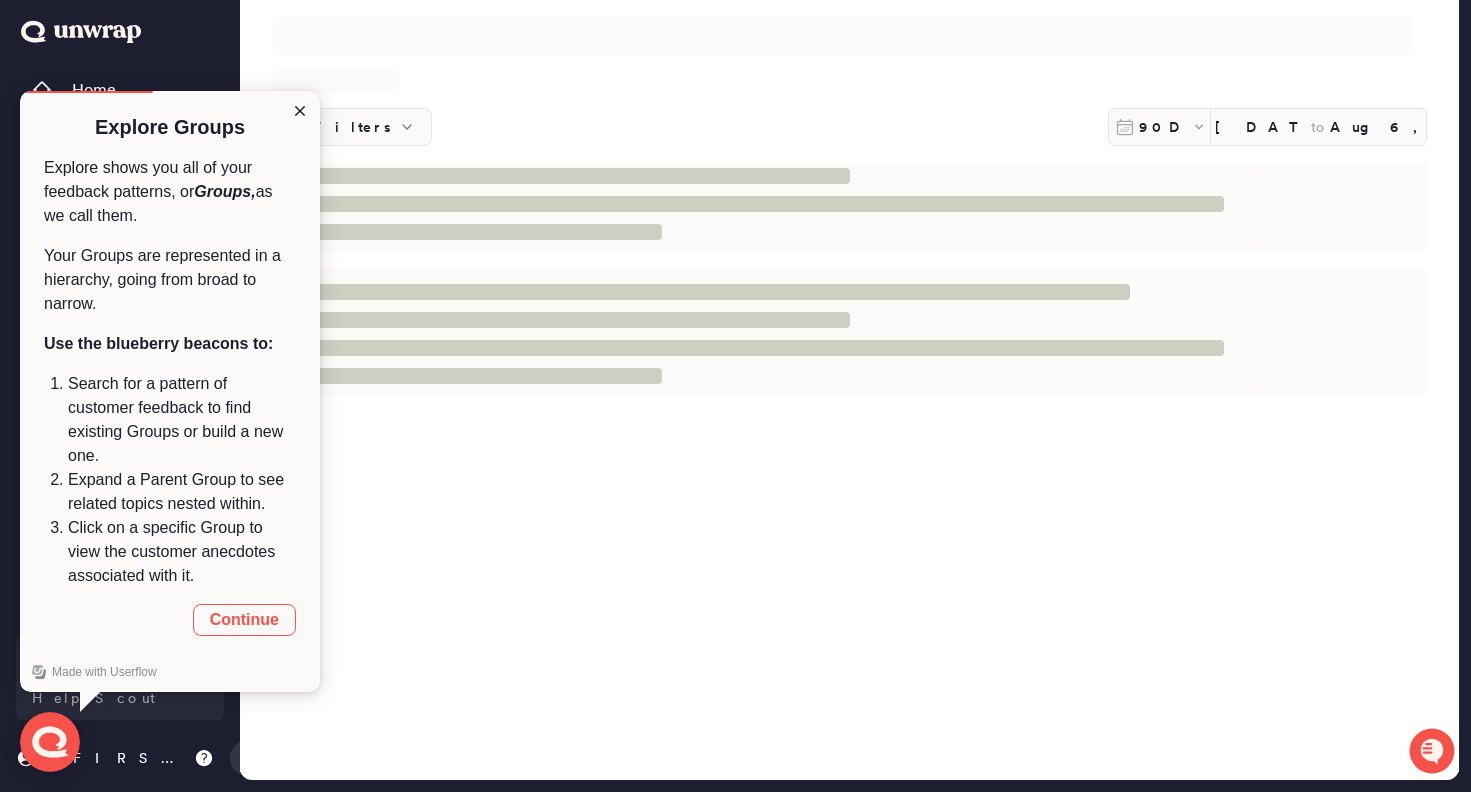 scroll, scrollTop: 0, scrollLeft: 0, axis: both 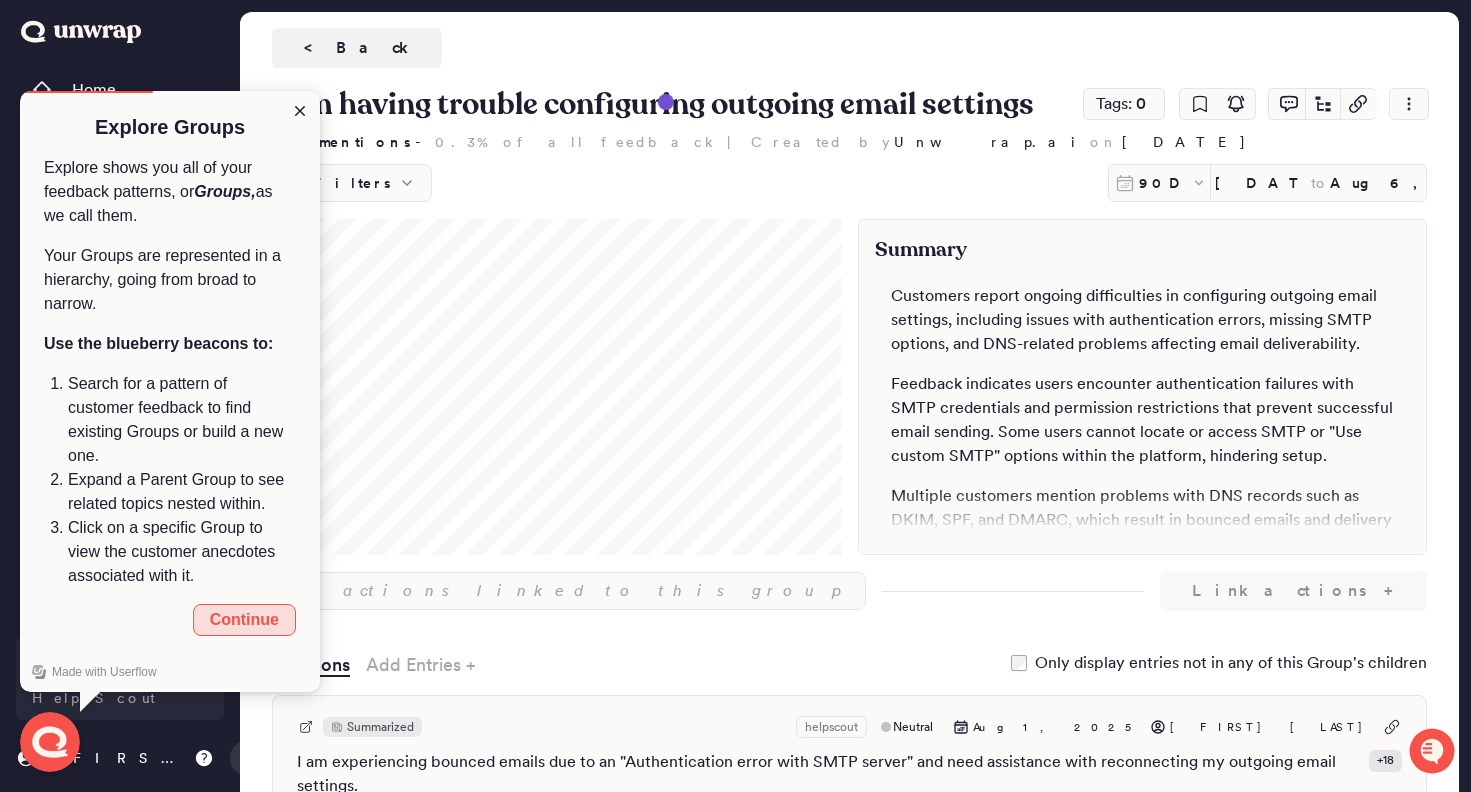 click on "Continue" at bounding box center (244, 620) 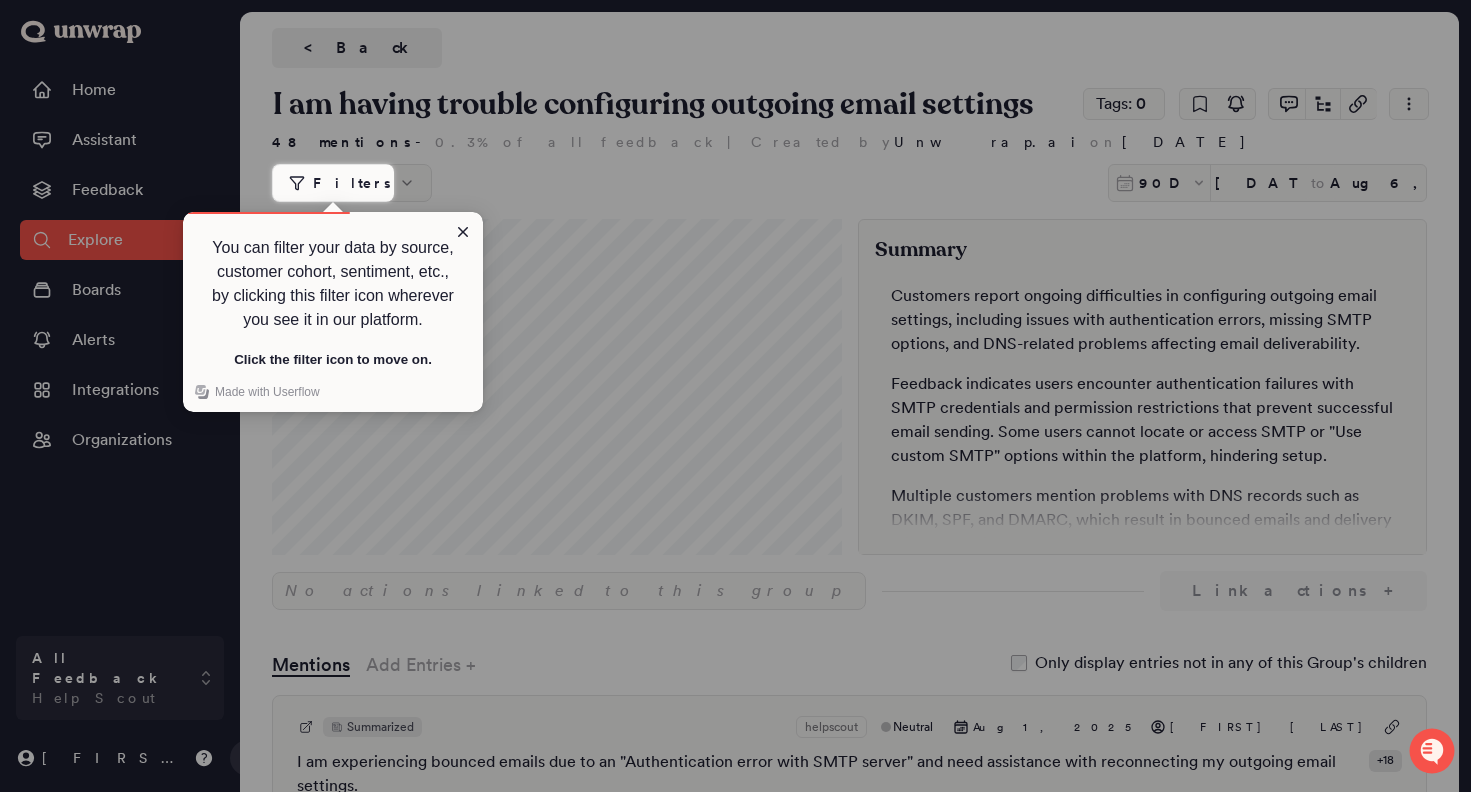 click on "Filters" at bounding box center (352, 183) 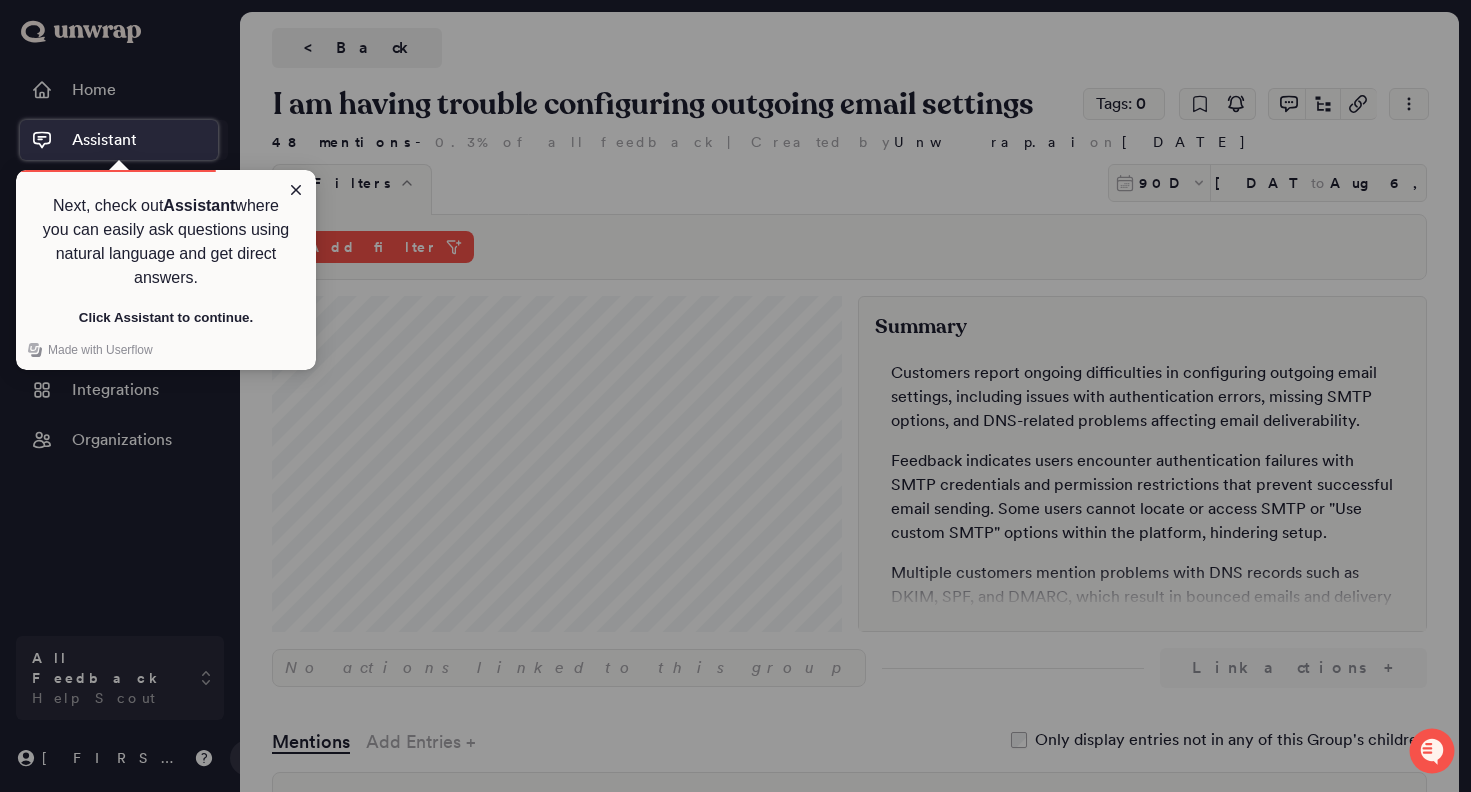 click on "Assistant" at bounding box center (104, 140) 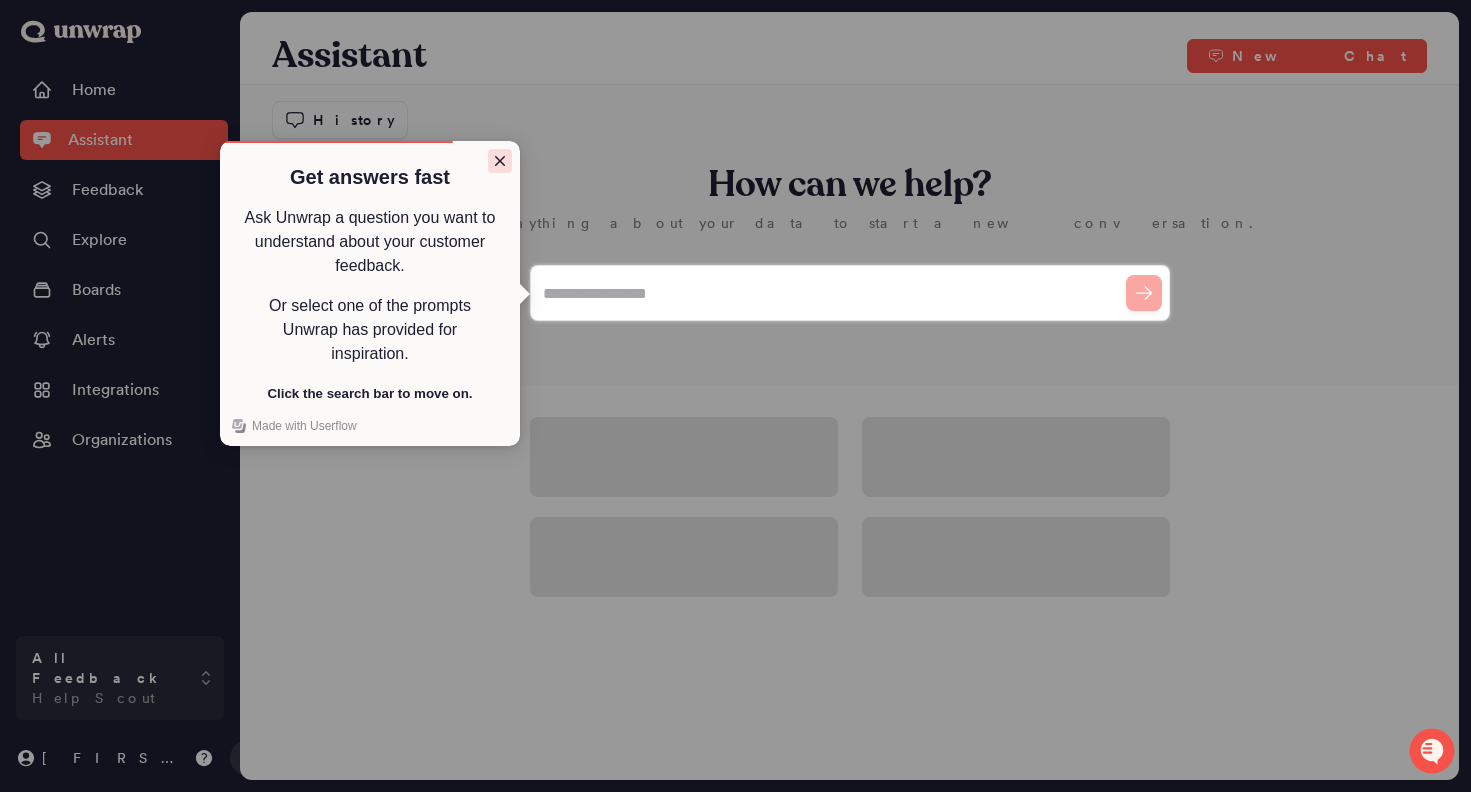 click 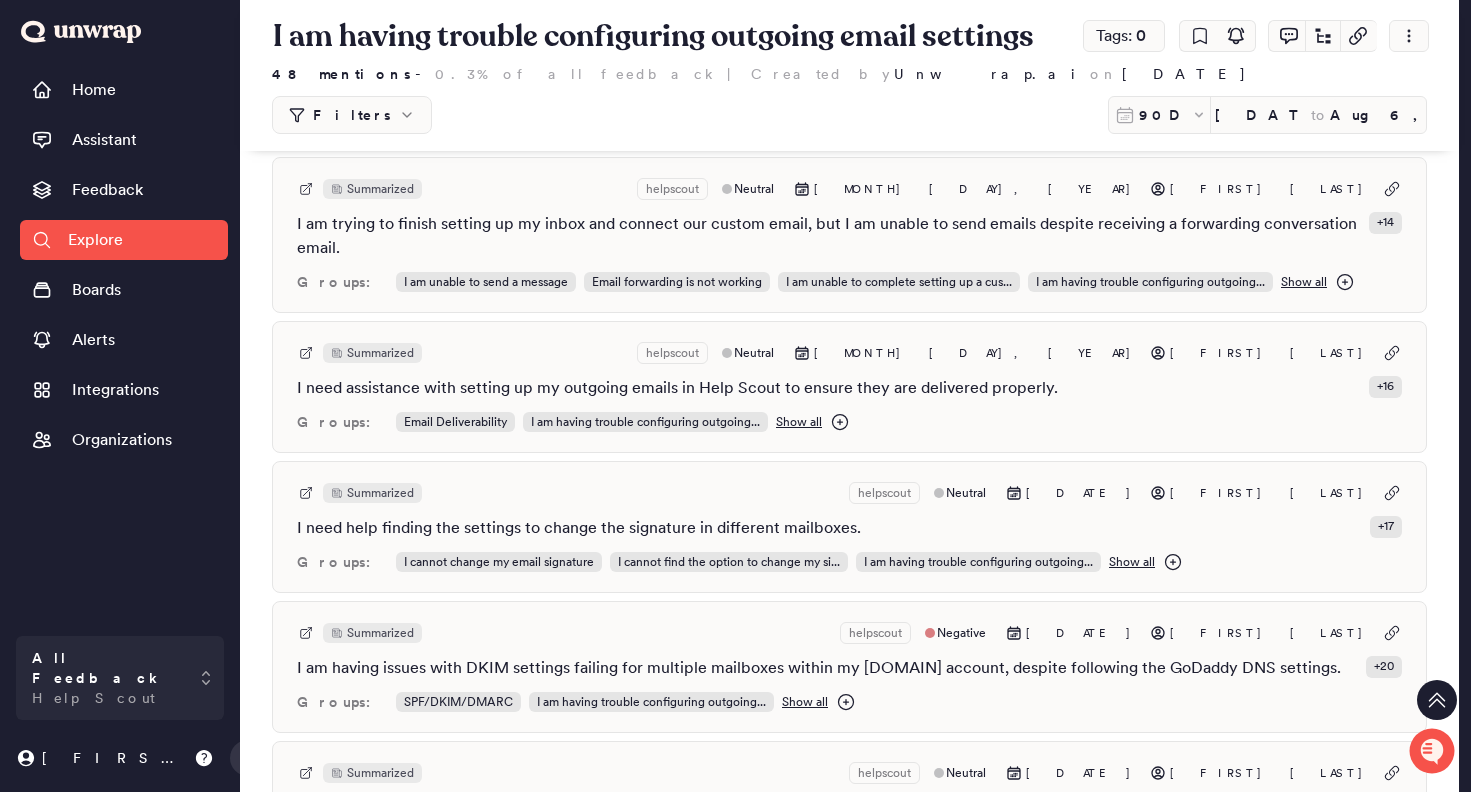scroll, scrollTop: 2311, scrollLeft: 0, axis: vertical 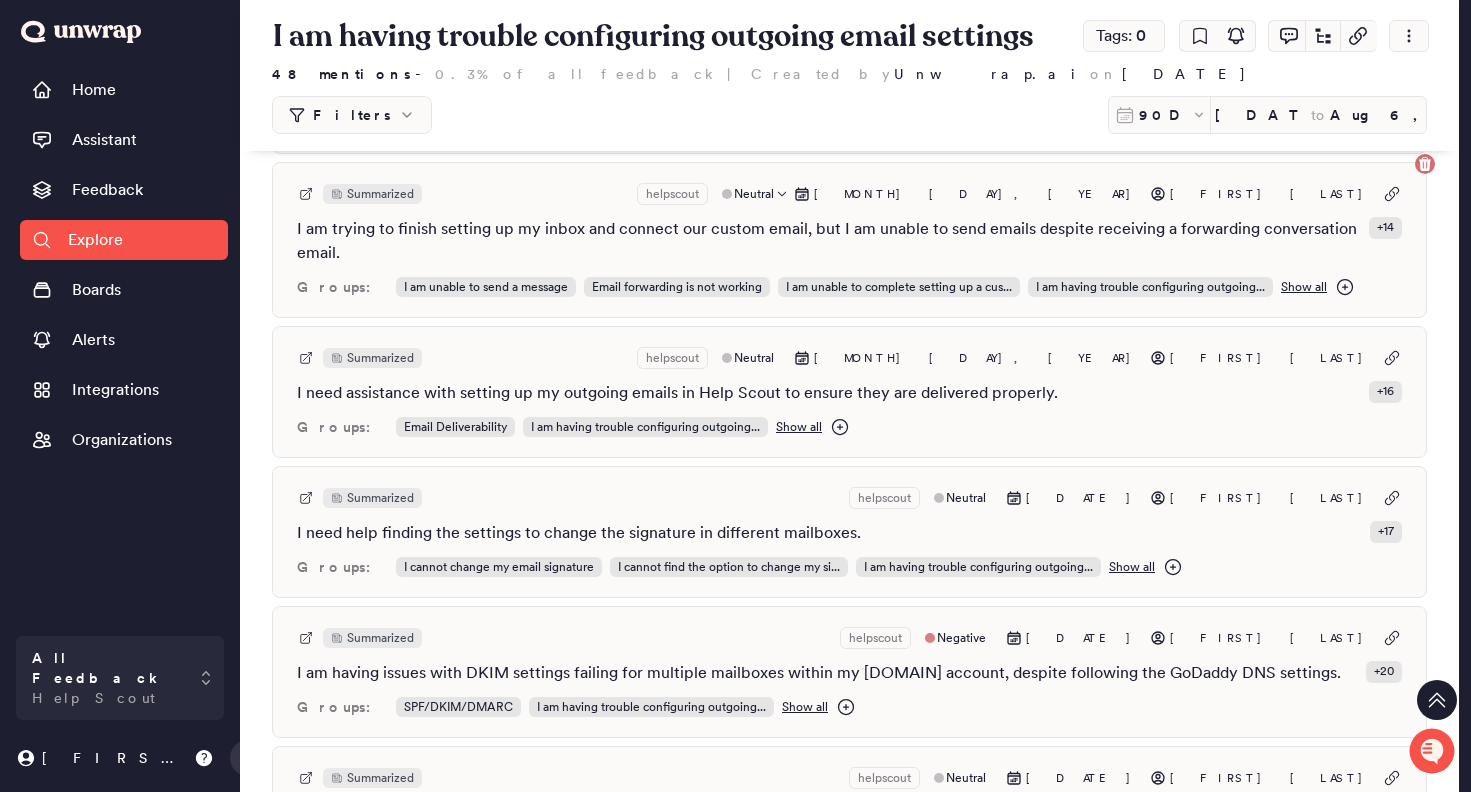 click on "I am trying to finish setting up my inbox and connect our custom email, but I am unable to send emails despite receiving a forwarding conversation email." at bounding box center [829, 241] 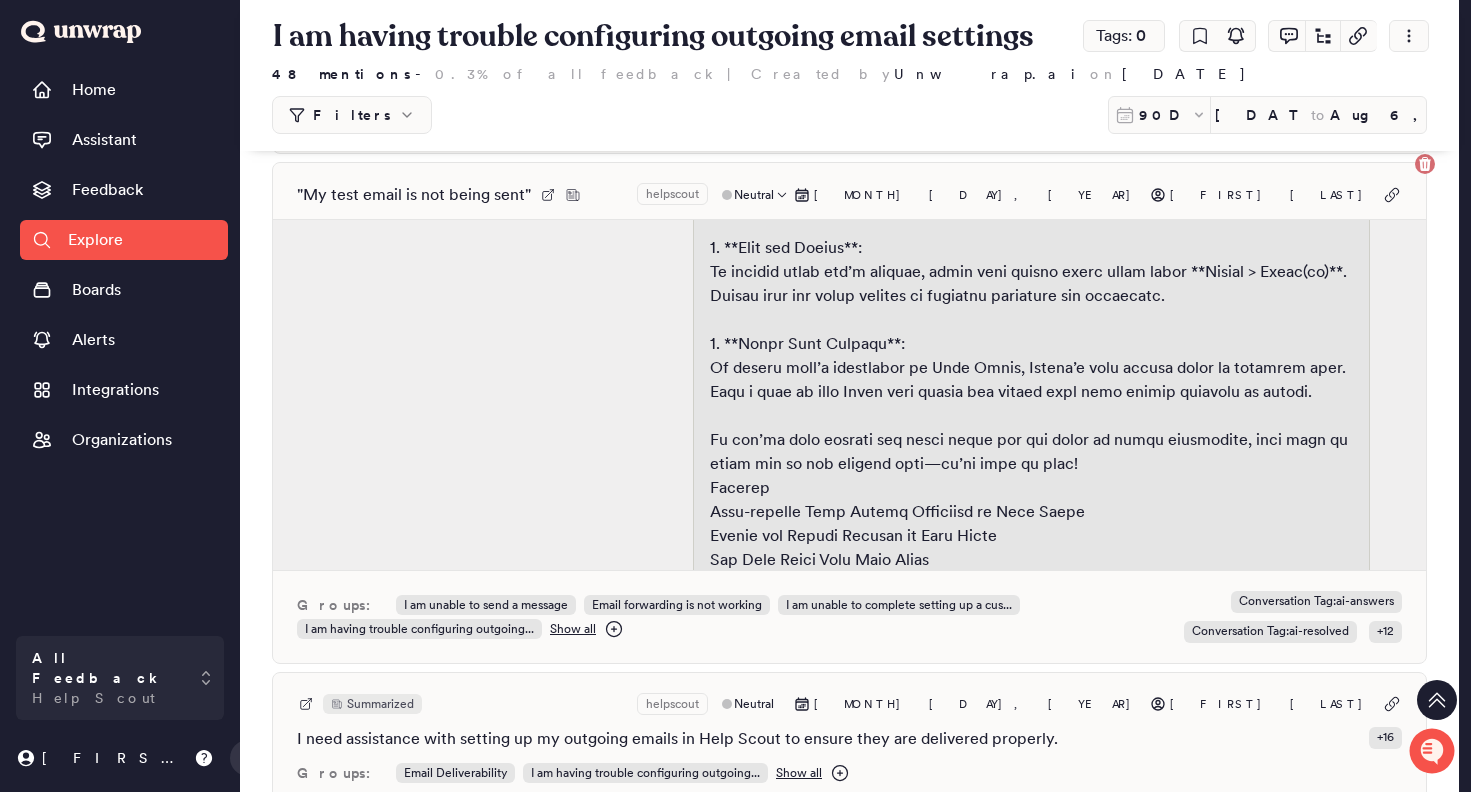 scroll, scrollTop: 1782, scrollLeft: 0, axis: vertical 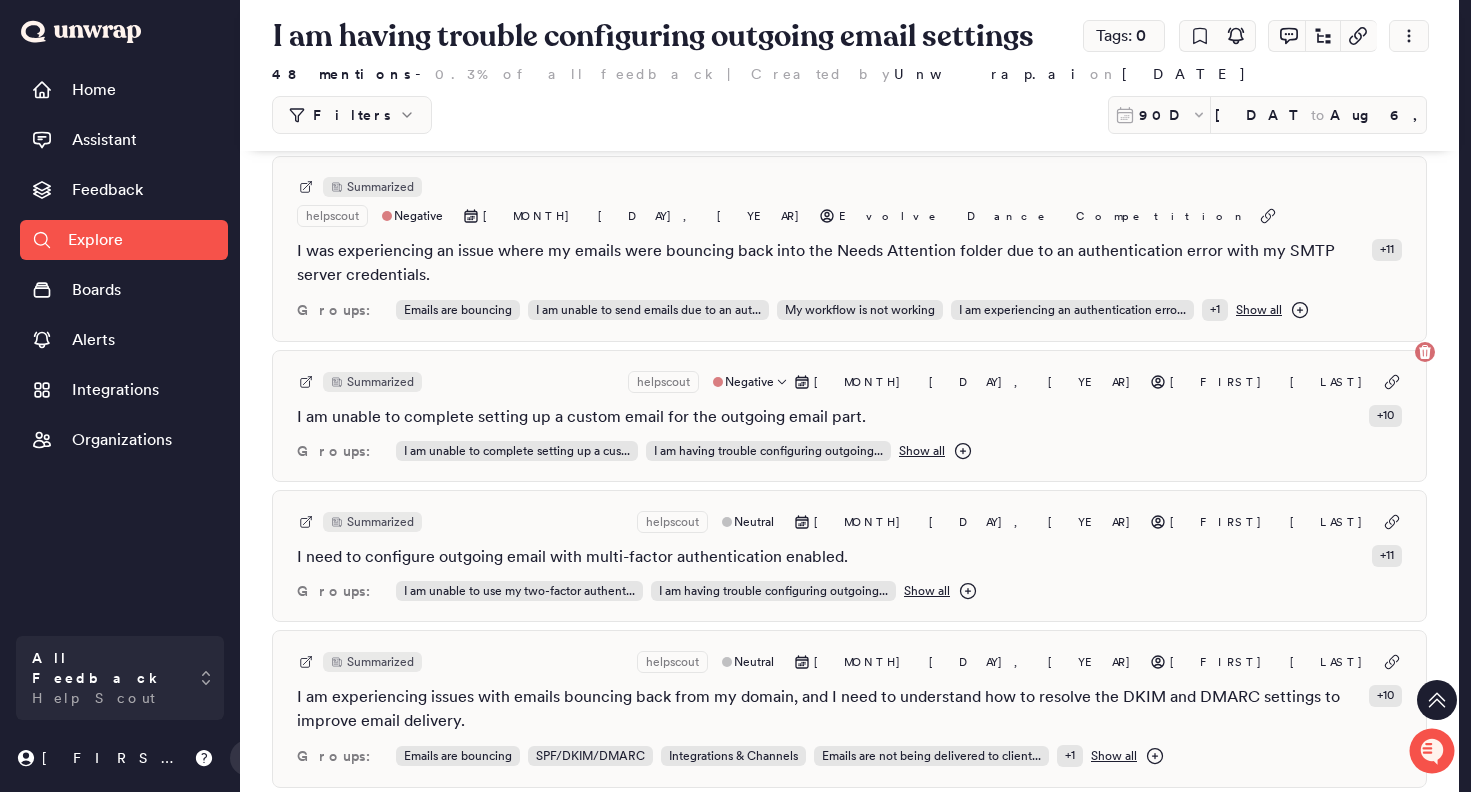 click on "Summarized helpscout Negative [DATE] [FIRST] [LAST]" at bounding box center (849, 382) 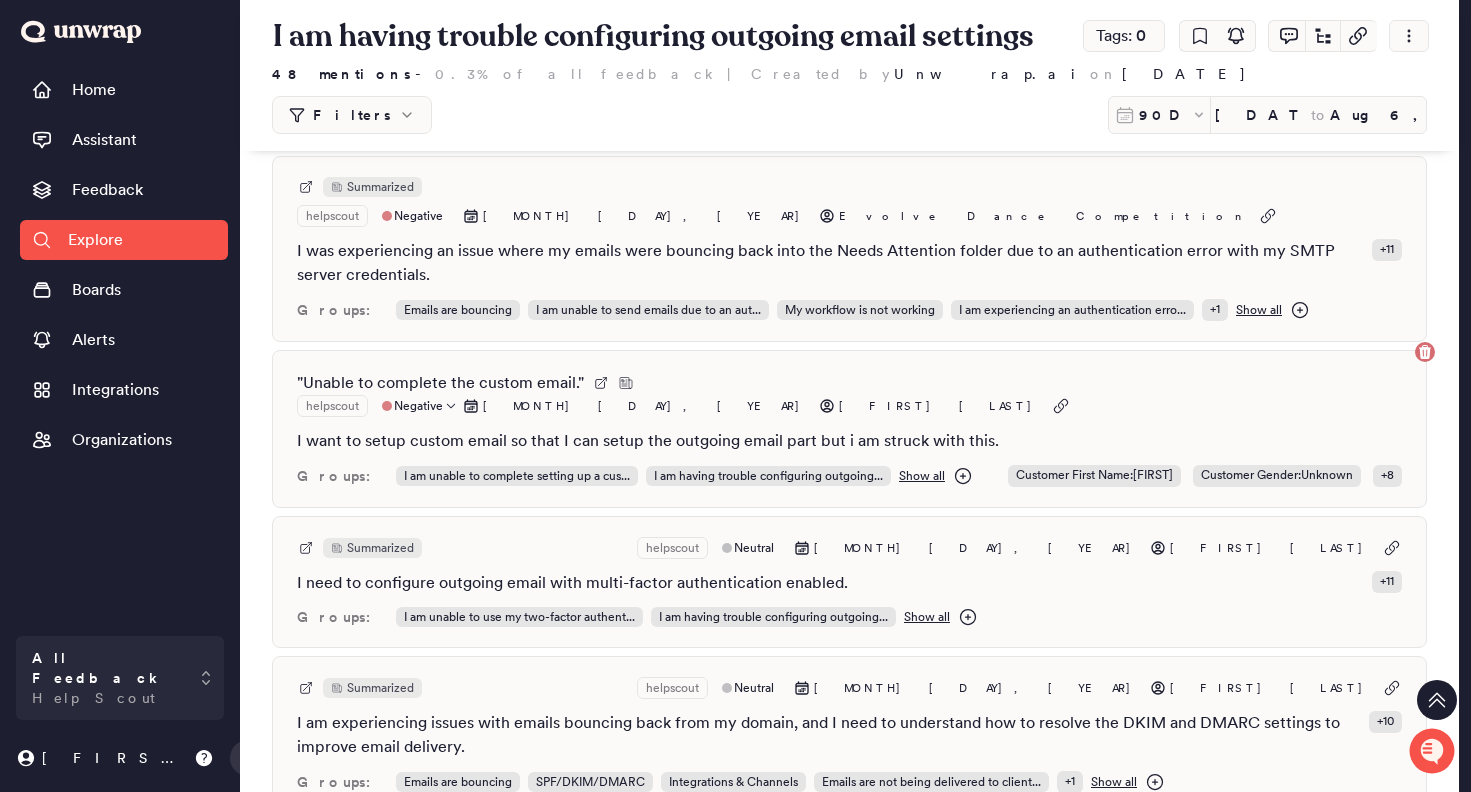 scroll, scrollTop: 4013, scrollLeft: 0, axis: vertical 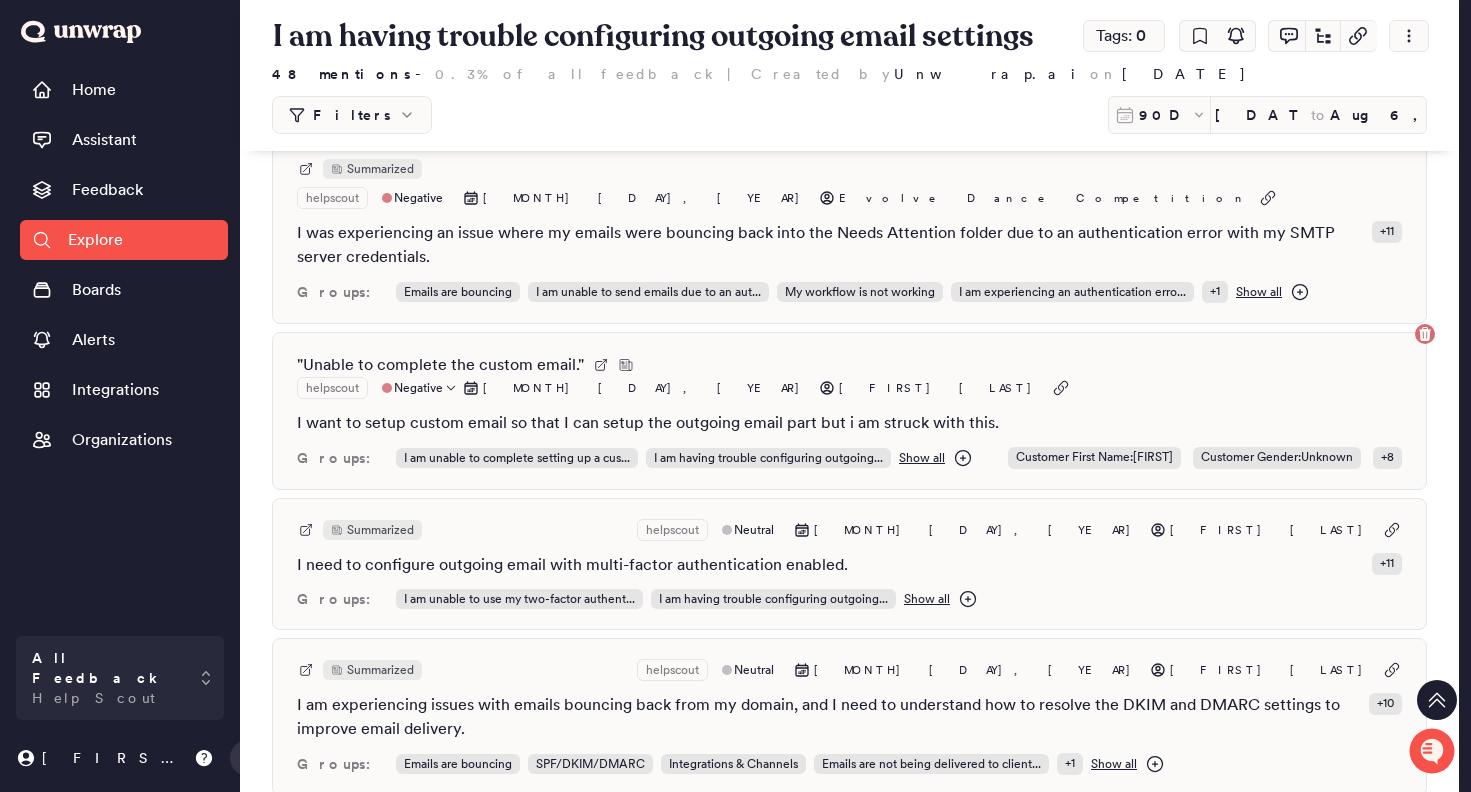 click on "I want to setup custom email so that I can setup the outgoing email part but i am struck with this." at bounding box center (849, 423) 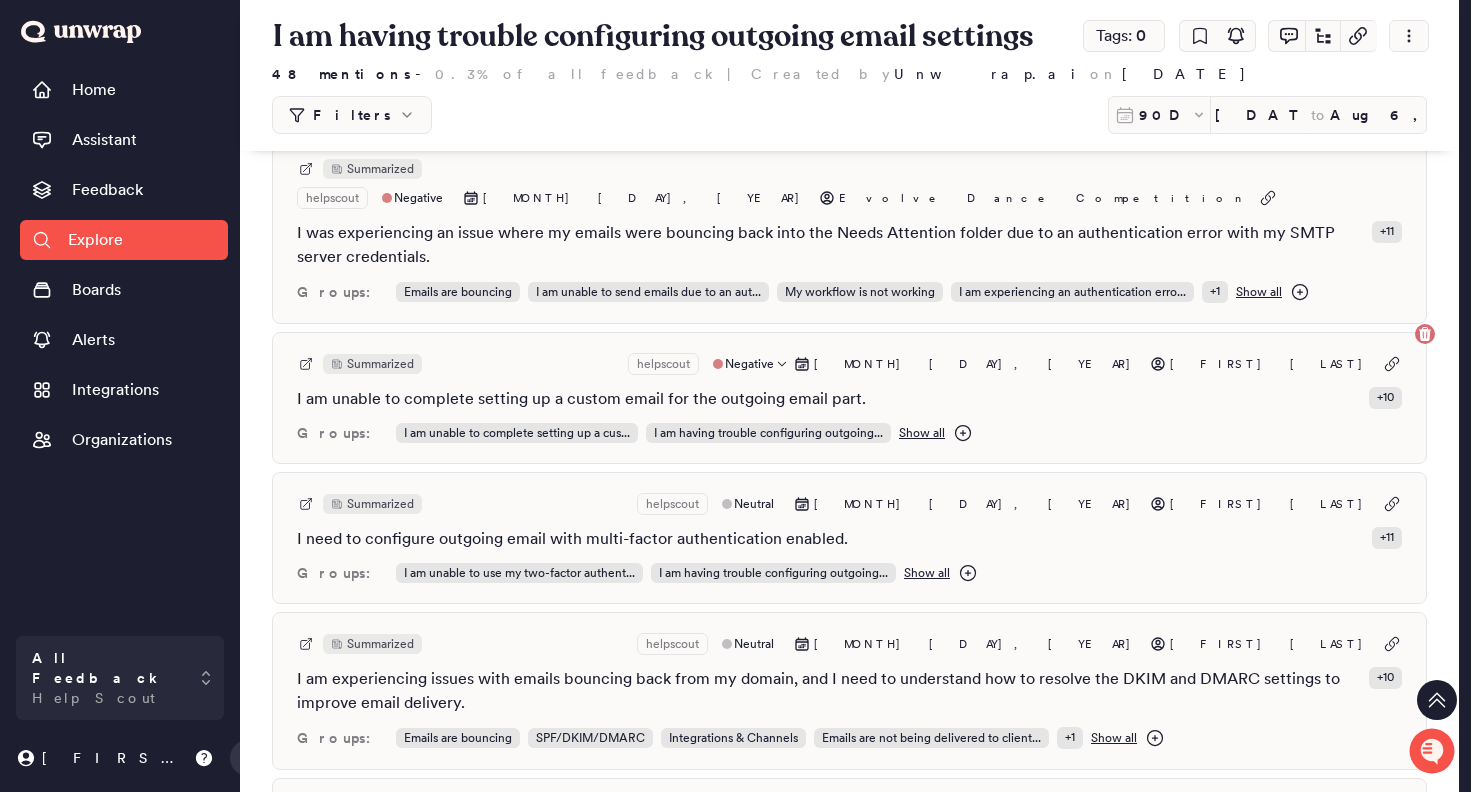 click on "I am unable to complete setting up a custom email for the outgoing email part." at bounding box center [581, 399] 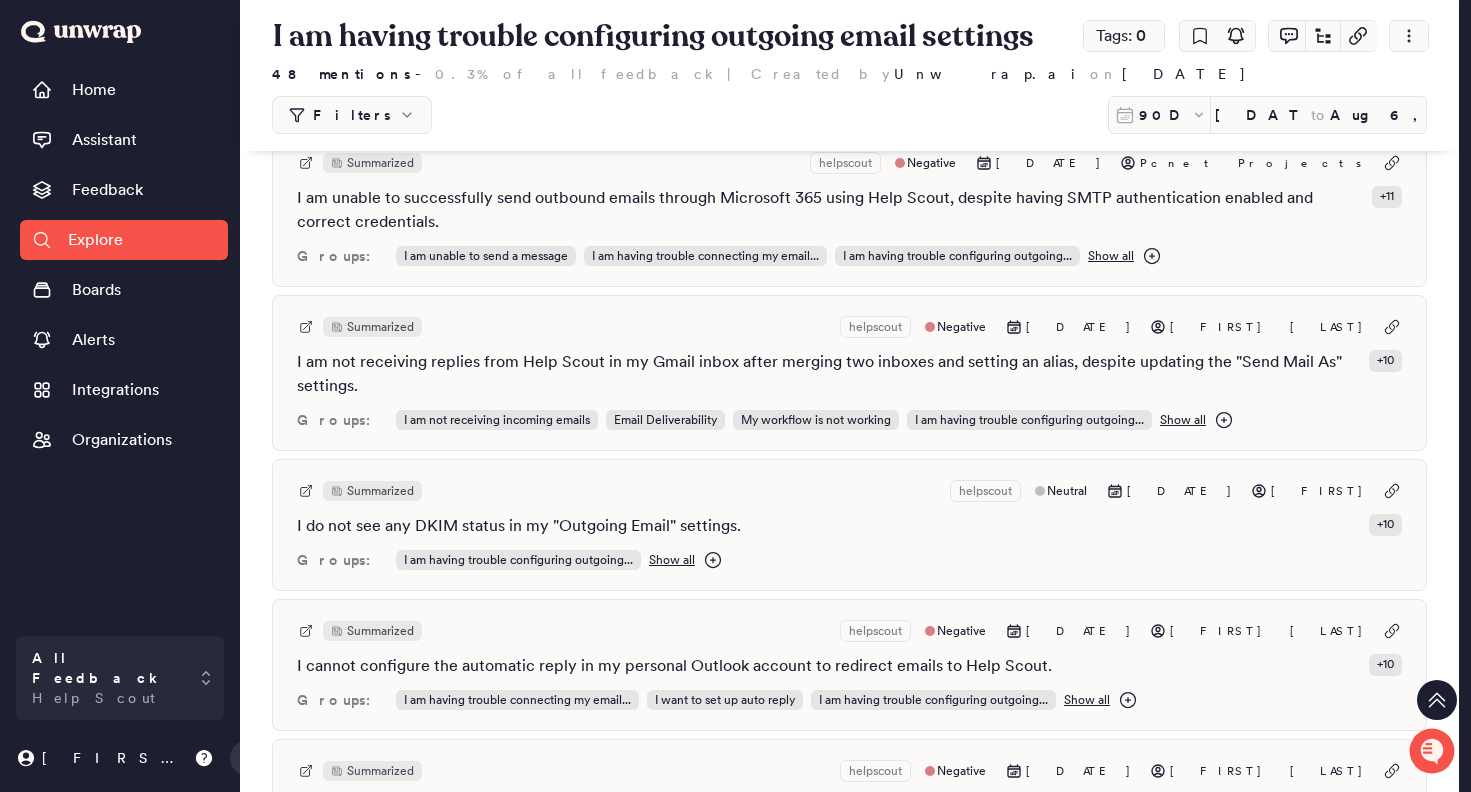 scroll, scrollTop: 4715, scrollLeft: 0, axis: vertical 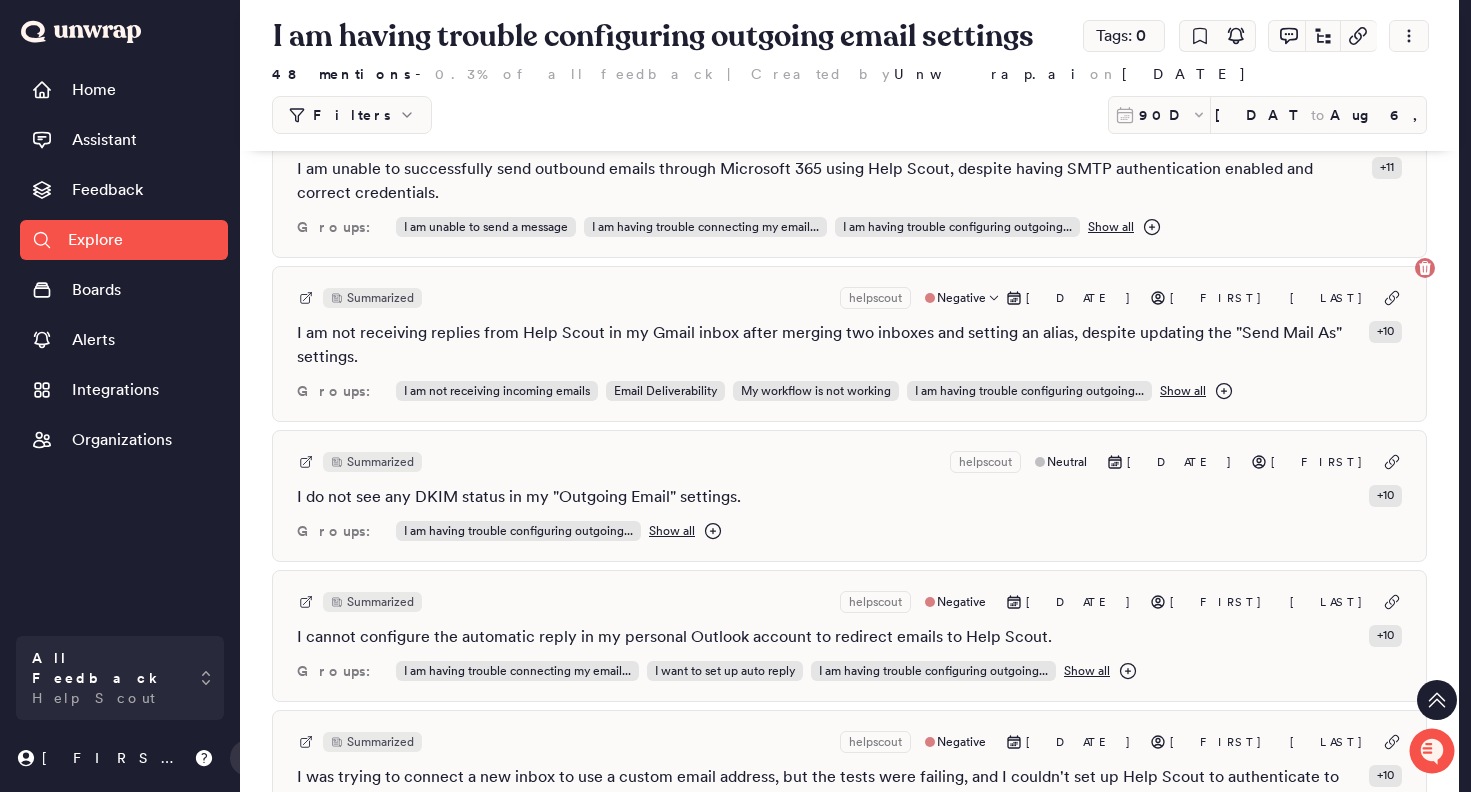 click on "I am not receiving replies from Help Scout in my Gmail inbox after merging two inboxes and setting an alias, despite updating the "Send Mail As" settings." at bounding box center [829, 345] 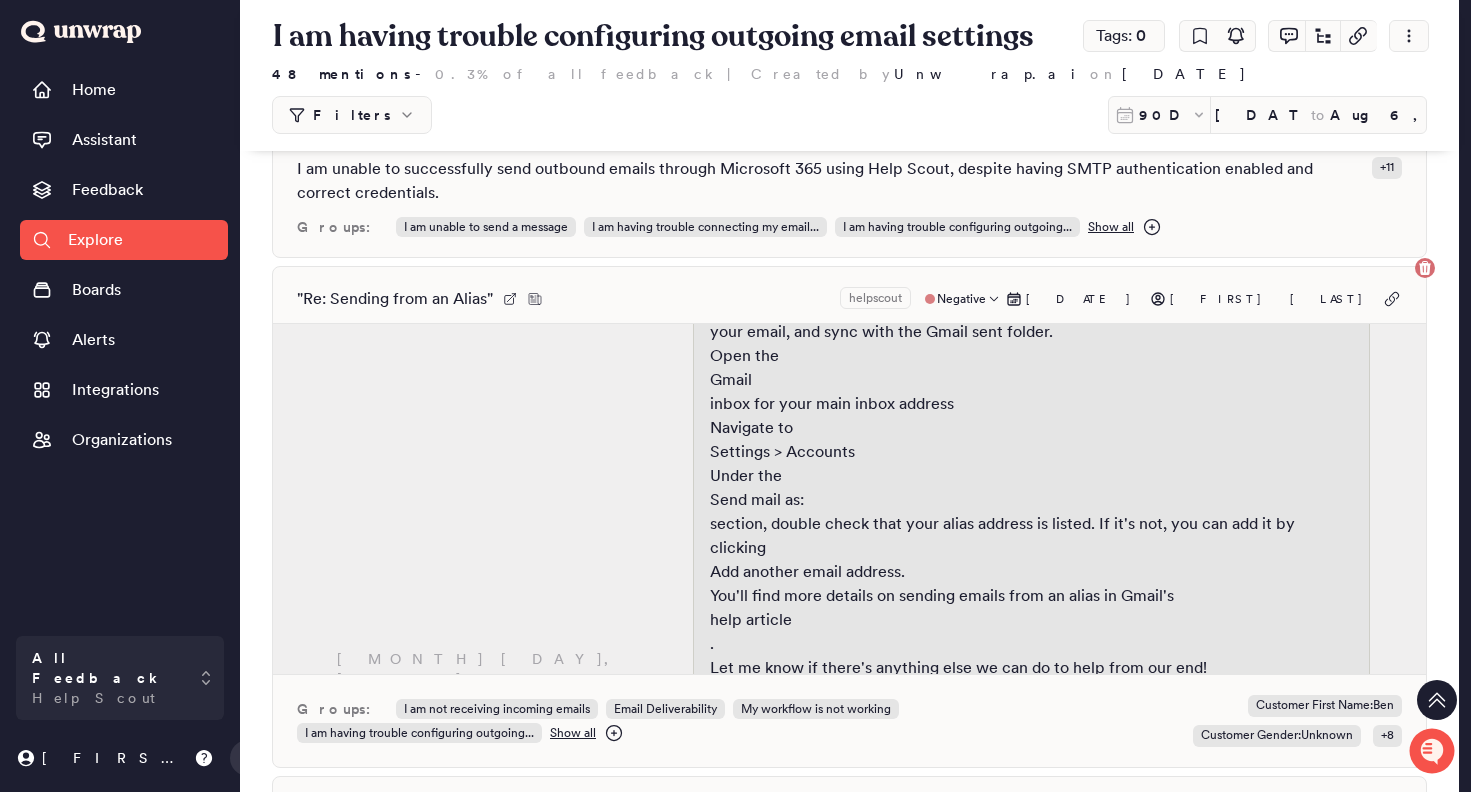 scroll, scrollTop: 426, scrollLeft: 0, axis: vertical 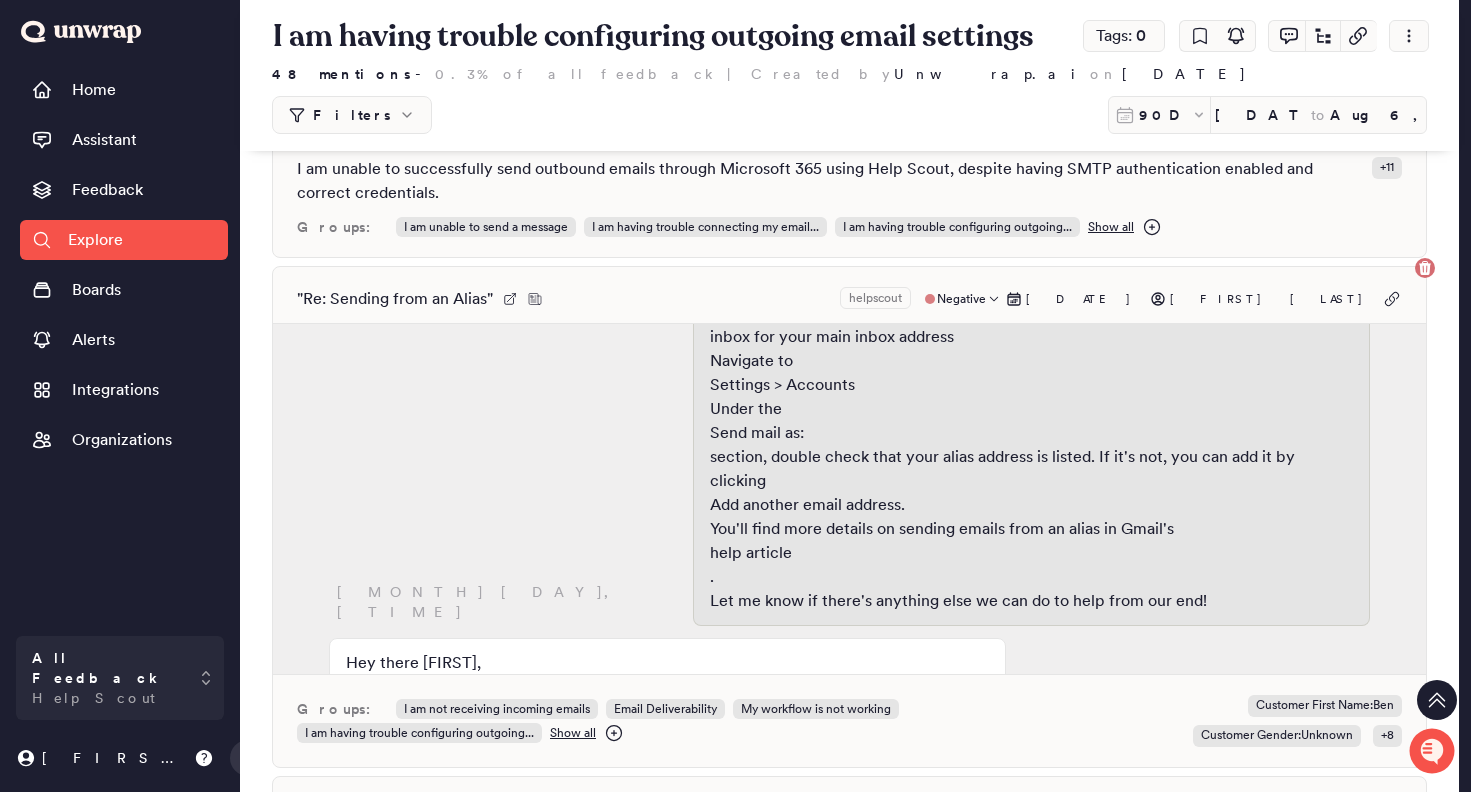 click on "" Re: Sending from an Alias " helpscout Negative [DATE] [FIRST] [LAST] Hey Team!
I just merged two inboxes and set the deleted box's email address as an alias on the target box. My replies are working when I test but we aren't receiving the Helpscout replies in the gmail inbox like we used to. For context, there is someone on another team that likes to check in on the emails using Gmail.
How can I setup my replies for that alias to also send to the original inbox?
Thank you! [DATE] [DATE] [DATE] Groups: I am not receiving incoming emails Email Deliverability My workflow is not working I am having trouble configuring outgoing... Show all Customer First Name : [FIRST] Customer Gender : Unknown + 8" at bounding box center (849, 517) 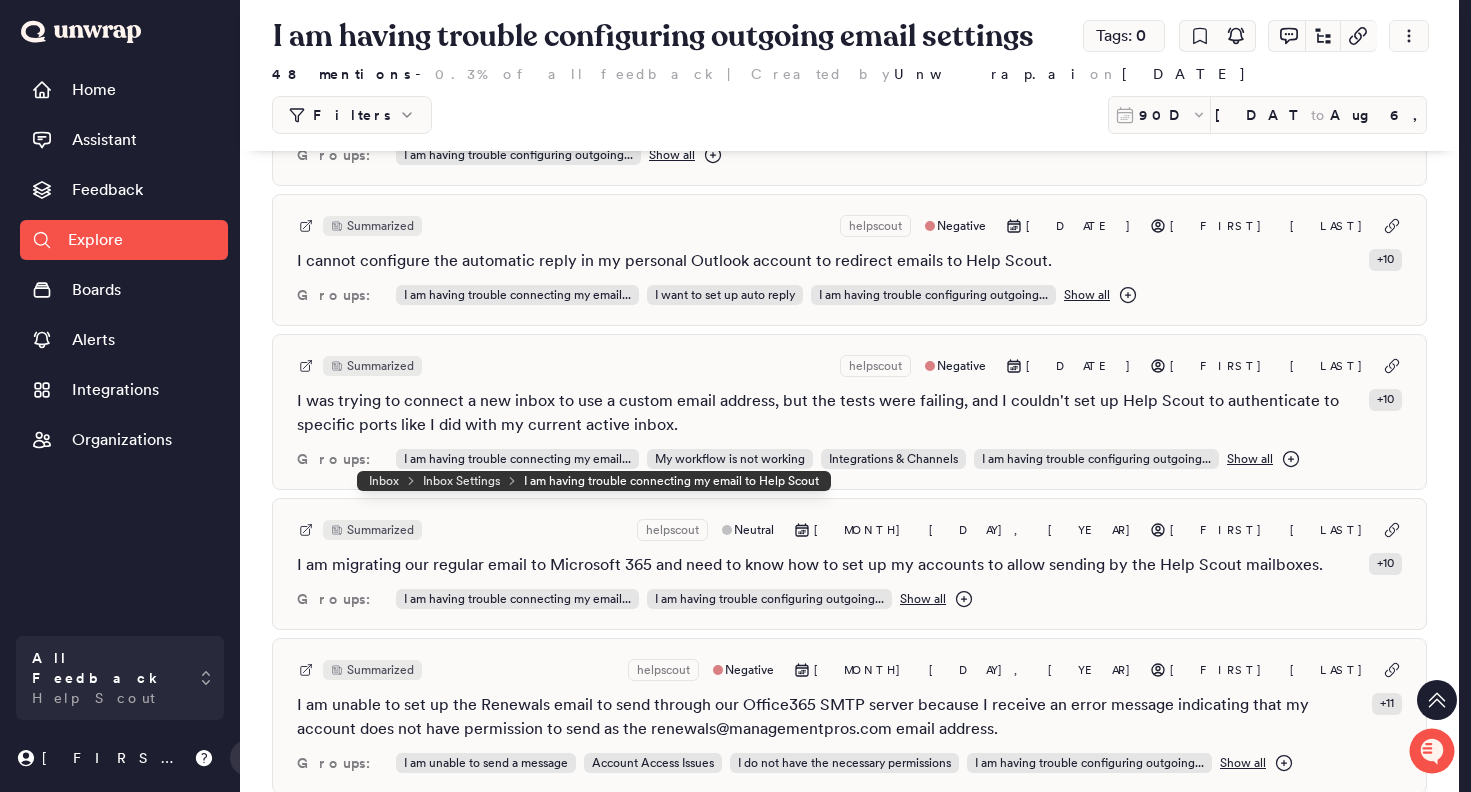 scroll, scrollTop: 5096, scrollLeft: 0, axis: vertical 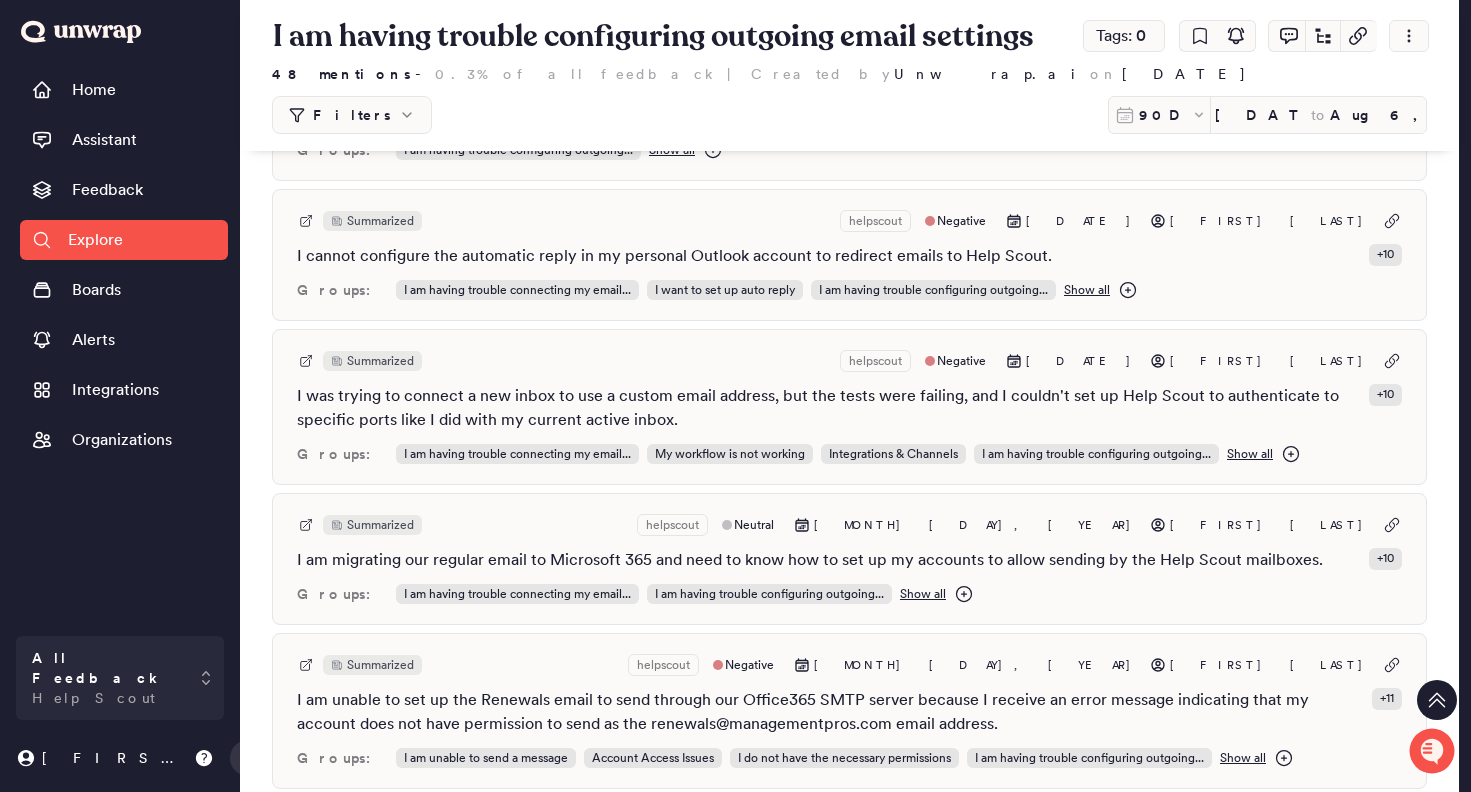 click on "Explore" at bounding box center (95, 240) 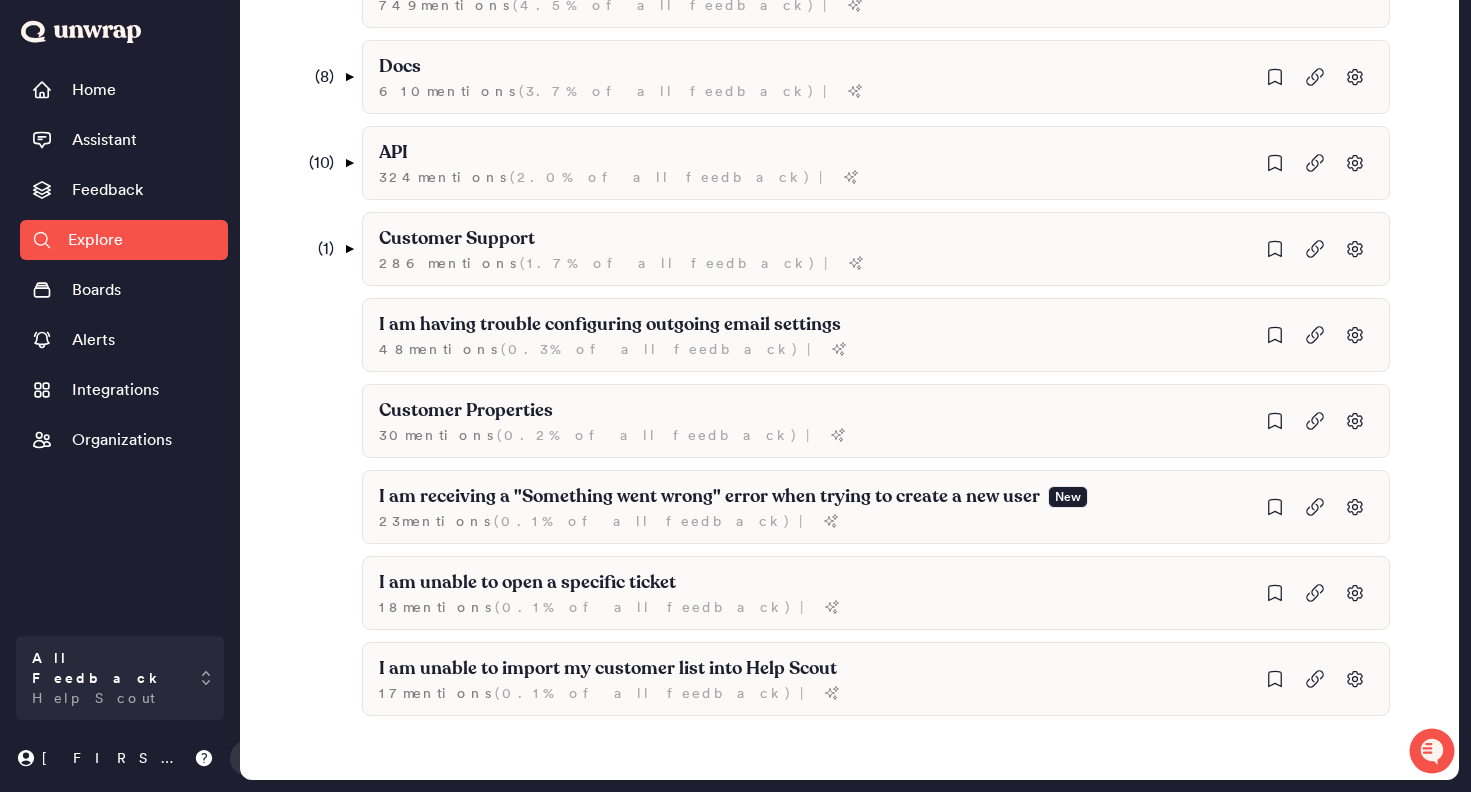 scroll, scrollTop: 906, scrollLeft: 0, axis: vertical 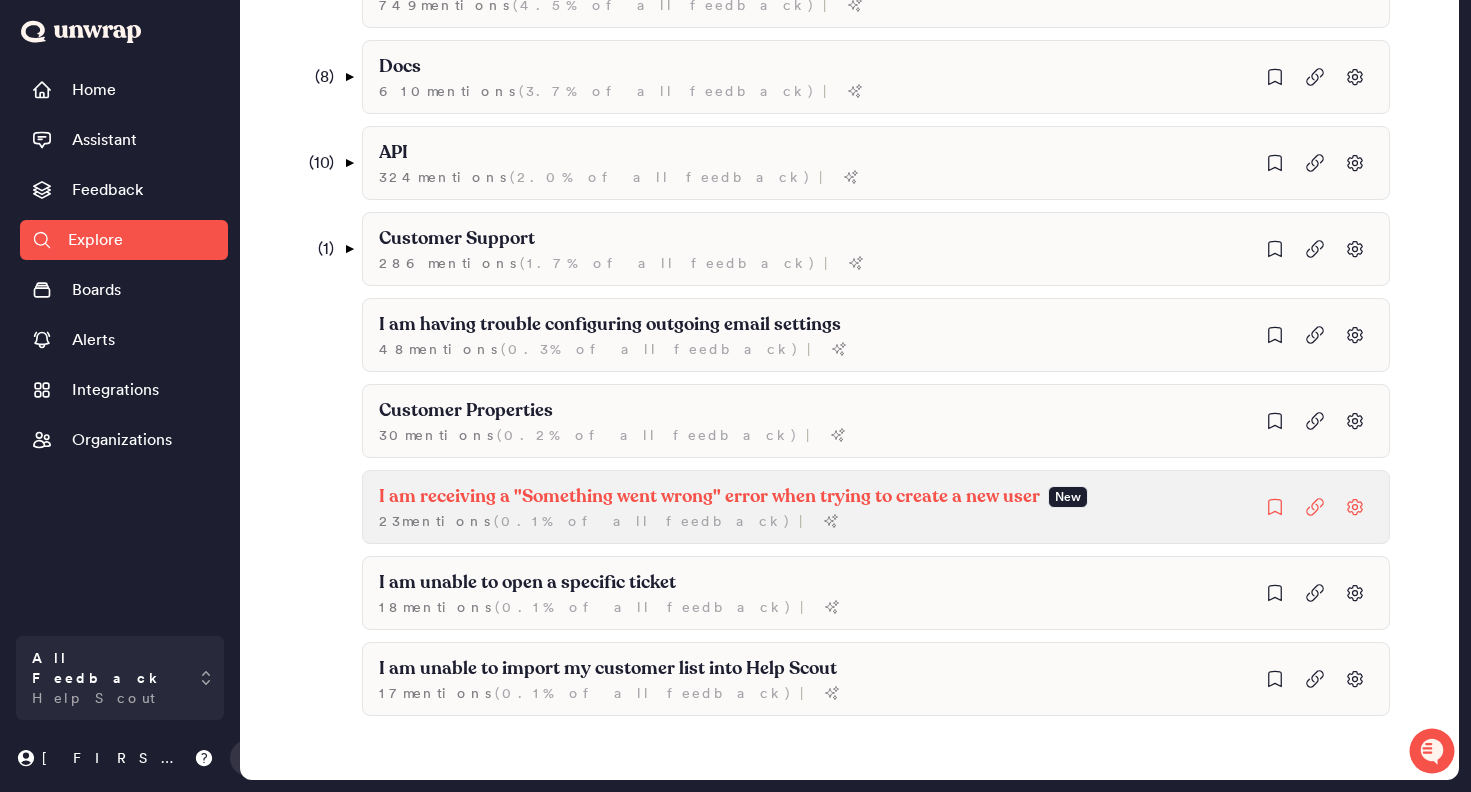 click on "I am receiving a "Something went wrong" error when trying to create a new user" at bounding box center (403, -535) 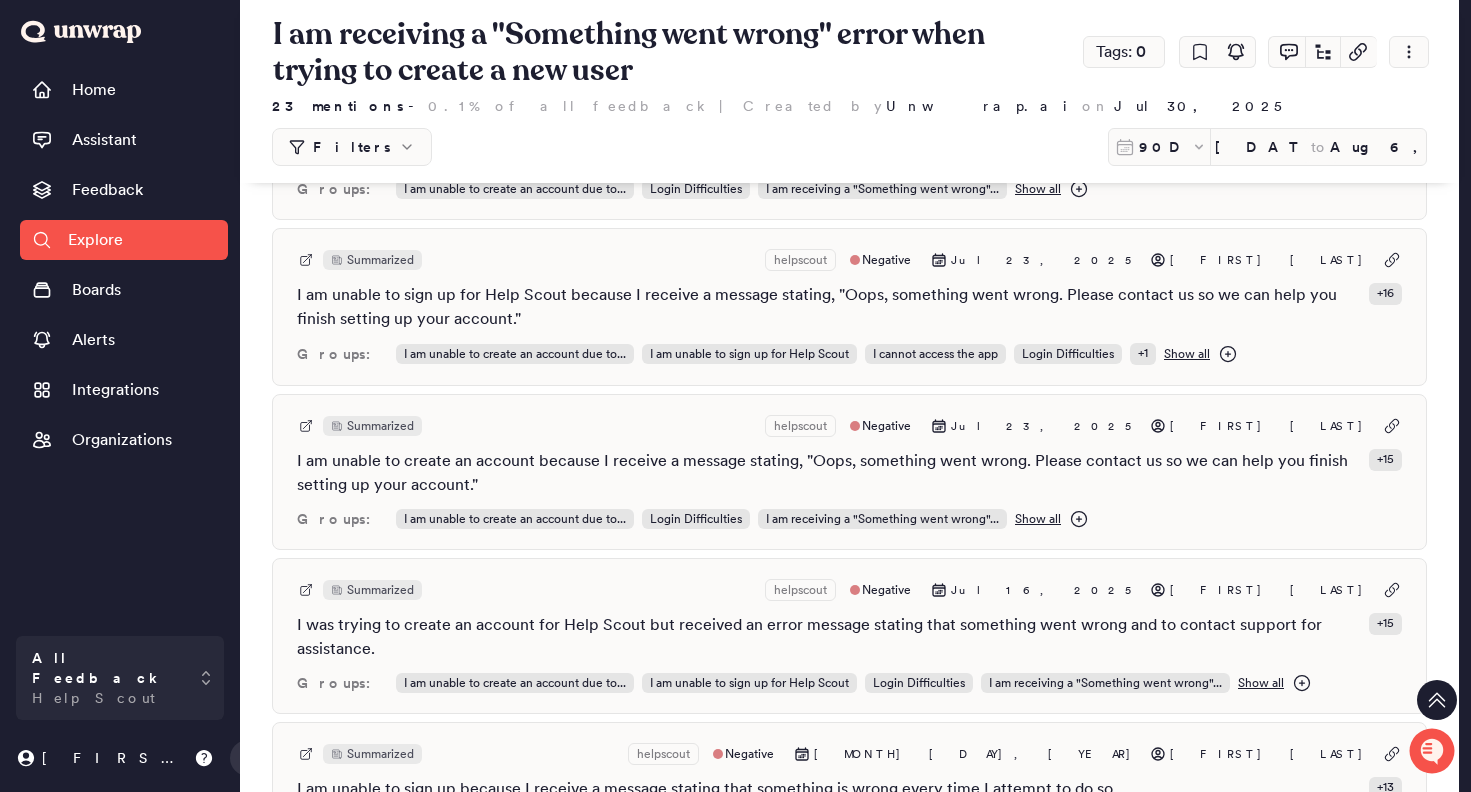 scroll, scrollTop: 927, scrollLeft: 0, axis: vertical 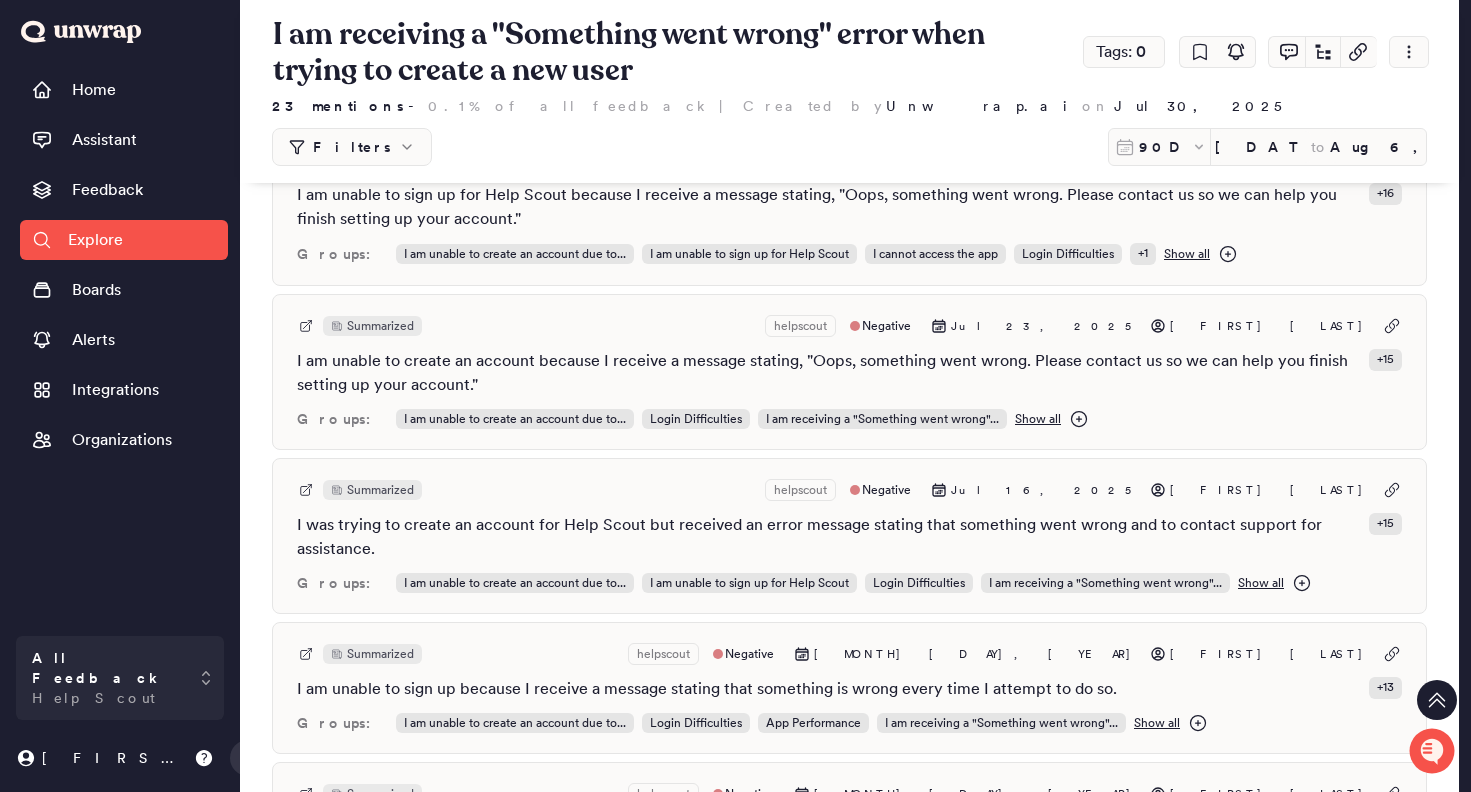 click on "Explore" at bounding box center [95, 240] 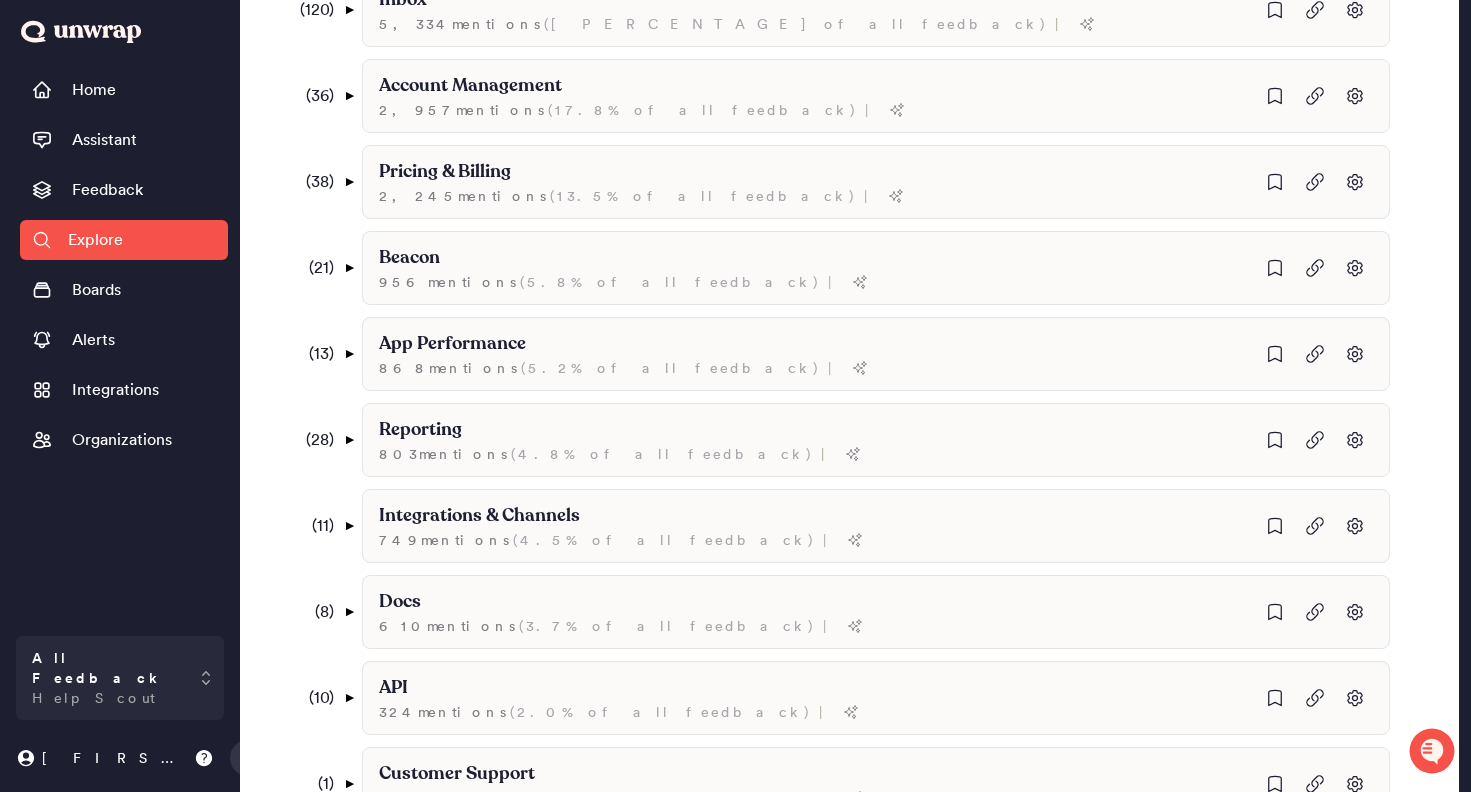 scroll, scrollTop: 0, scrollLeft: 0, axis: both 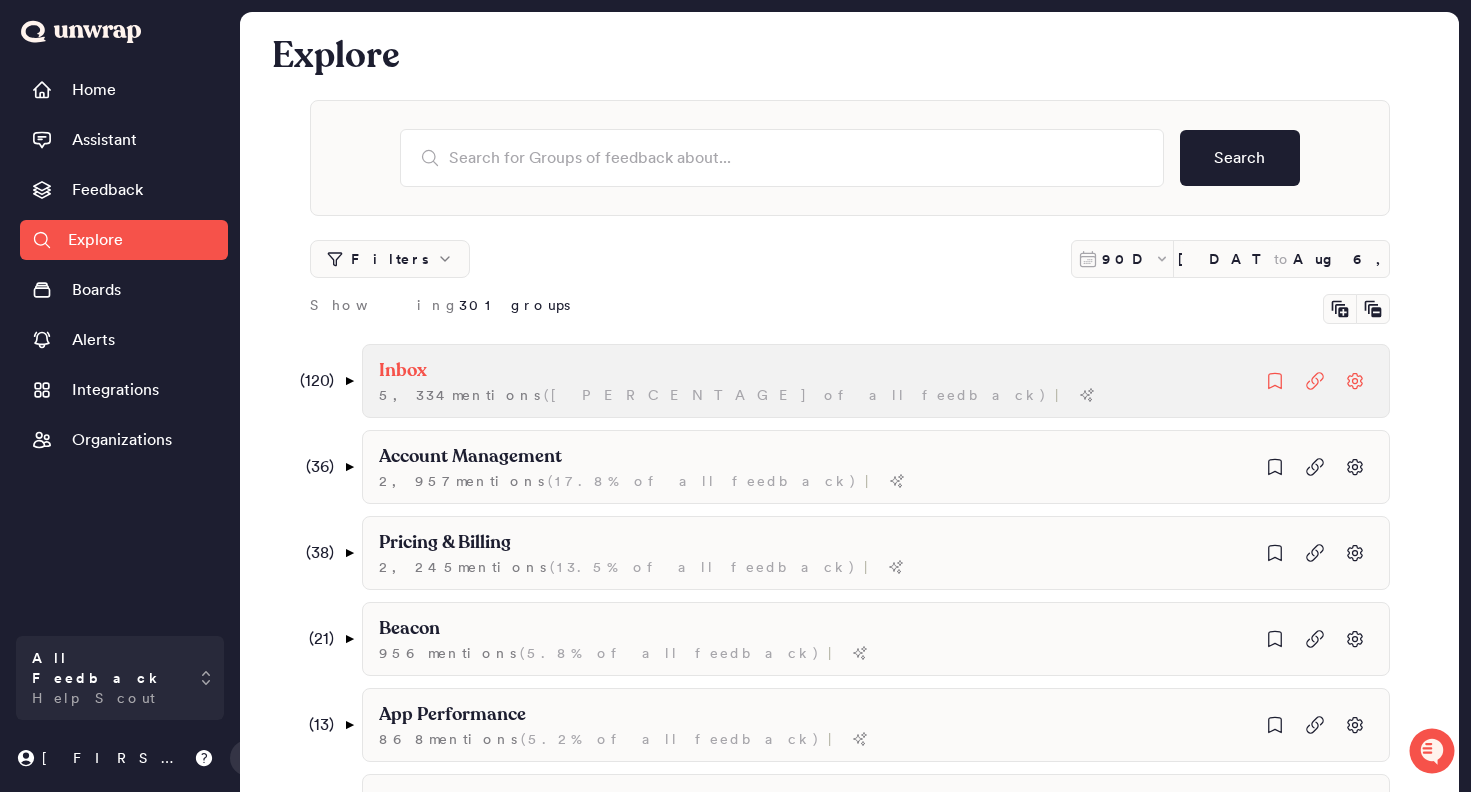 click on "Inbox" at bounding box center [737, 371] 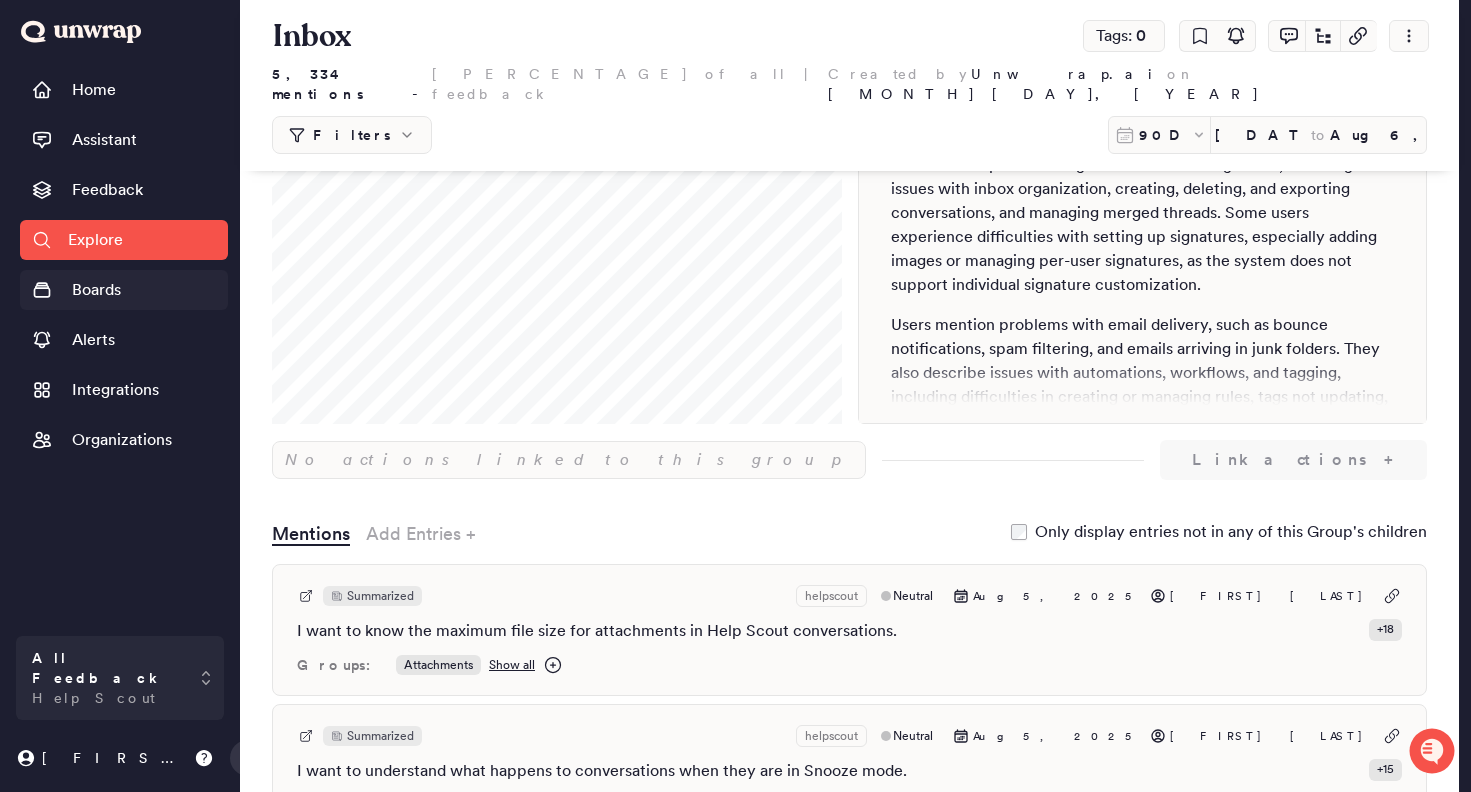 scroll, scrollTop: 129, scrollLeft: 0, axis: vertical 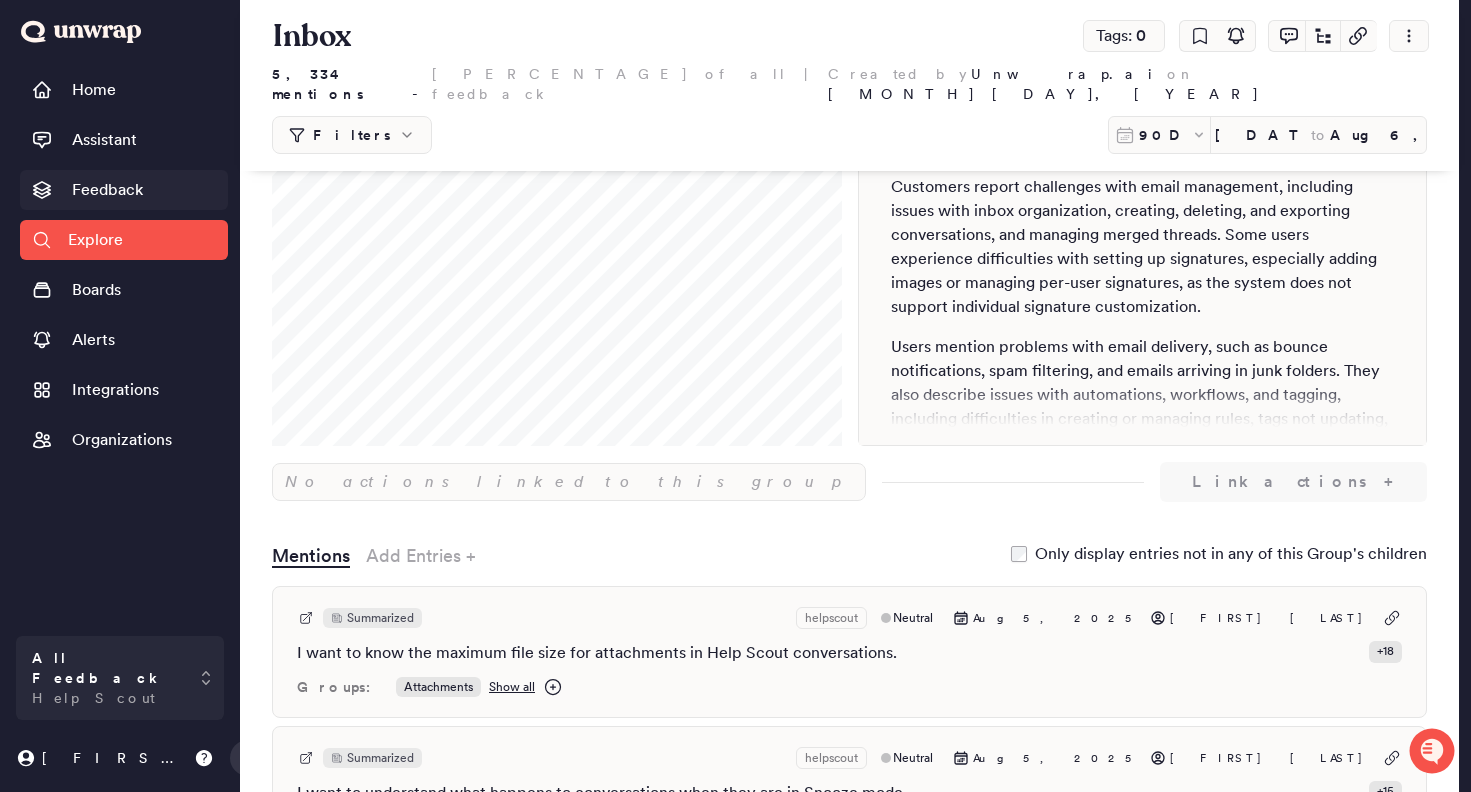 click on "Feedback" at bounding box center (107, 190) 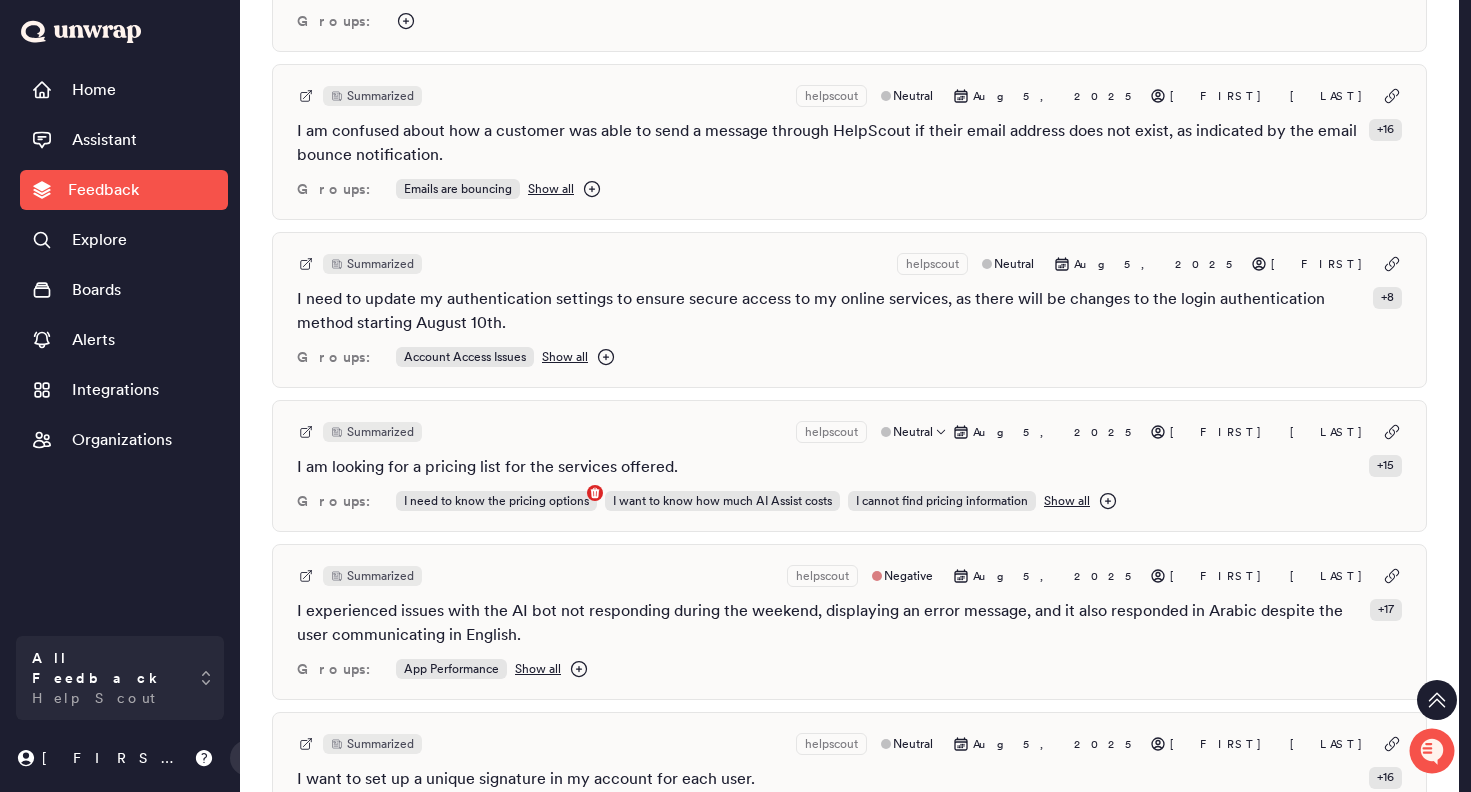 scroll, scrollTop: 1078, scrollLeft: 0, axis: vertical 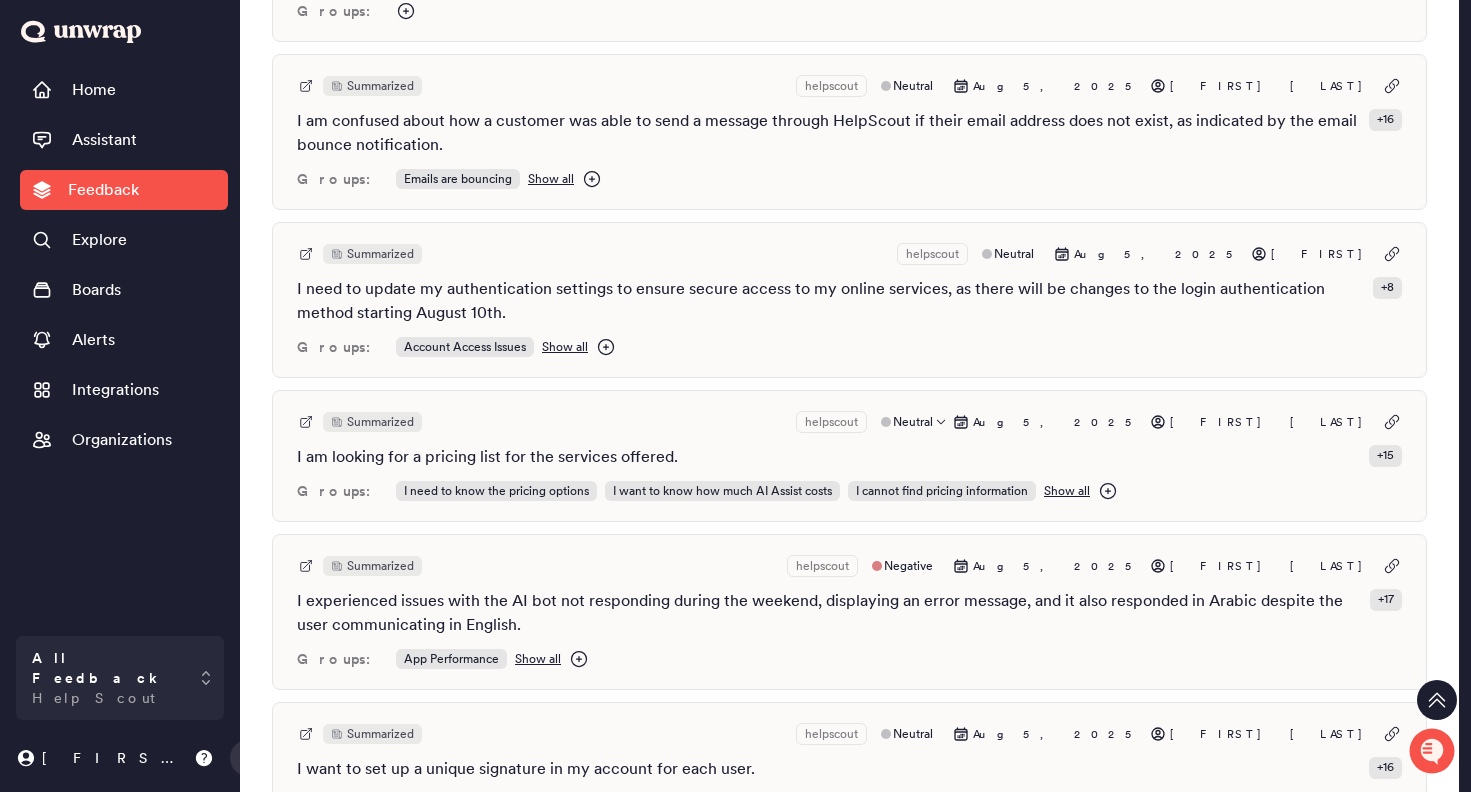 click on "I am looking for a pricing list for the services offered." at bounding box center (487, 457) 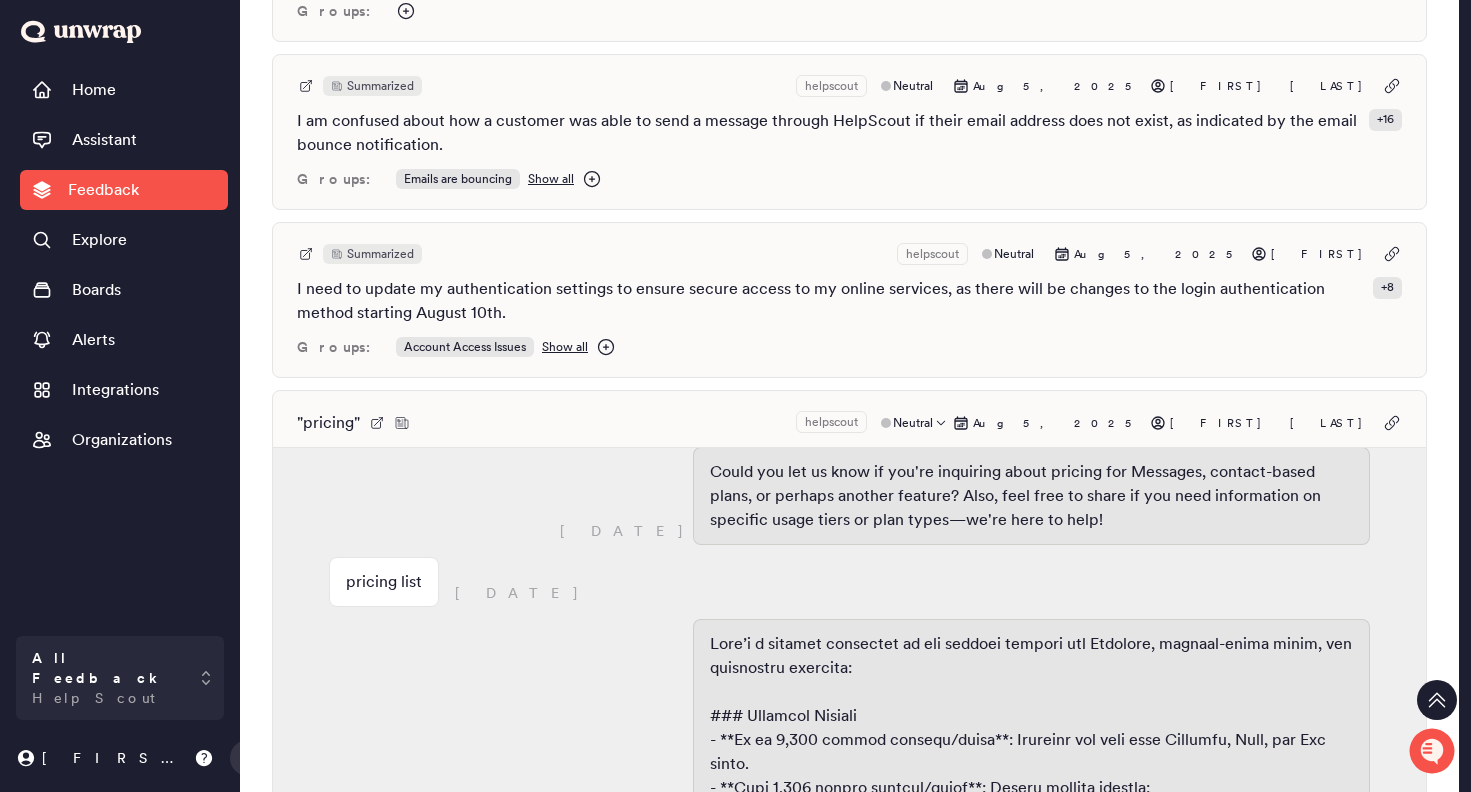 scroll, scrollTop: 0, scrollLeft: 0, axis: both 